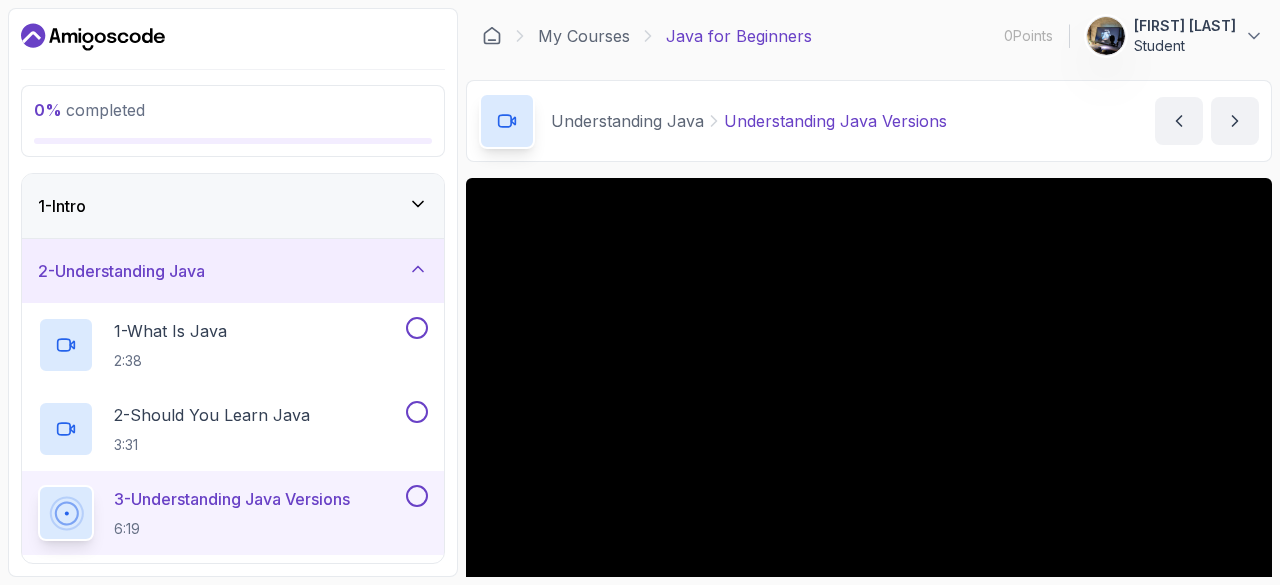 scroll, scrollTop: 0, scrollLeft: 0, axis: both 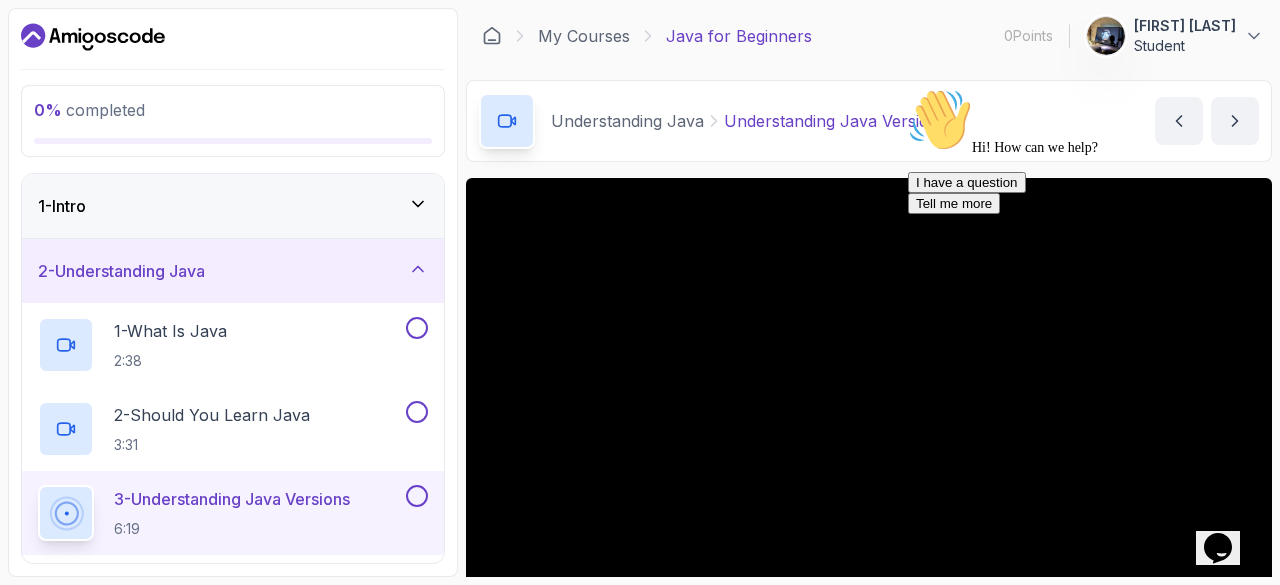 click at bounding box center (908, 88) 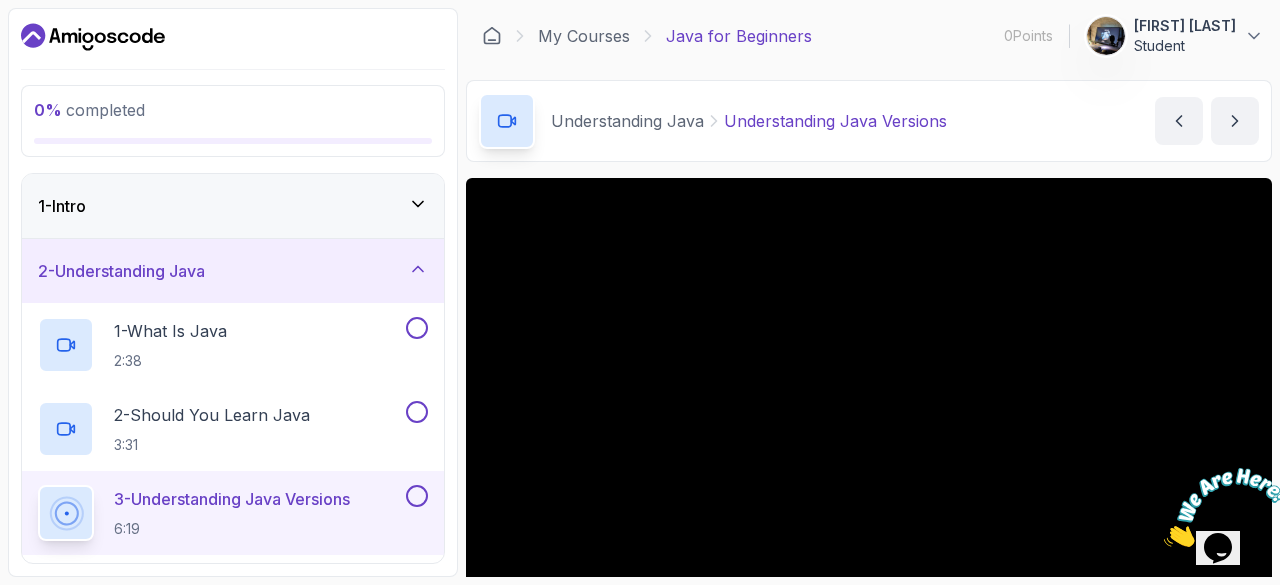 click at bounding box center (1164, 541) 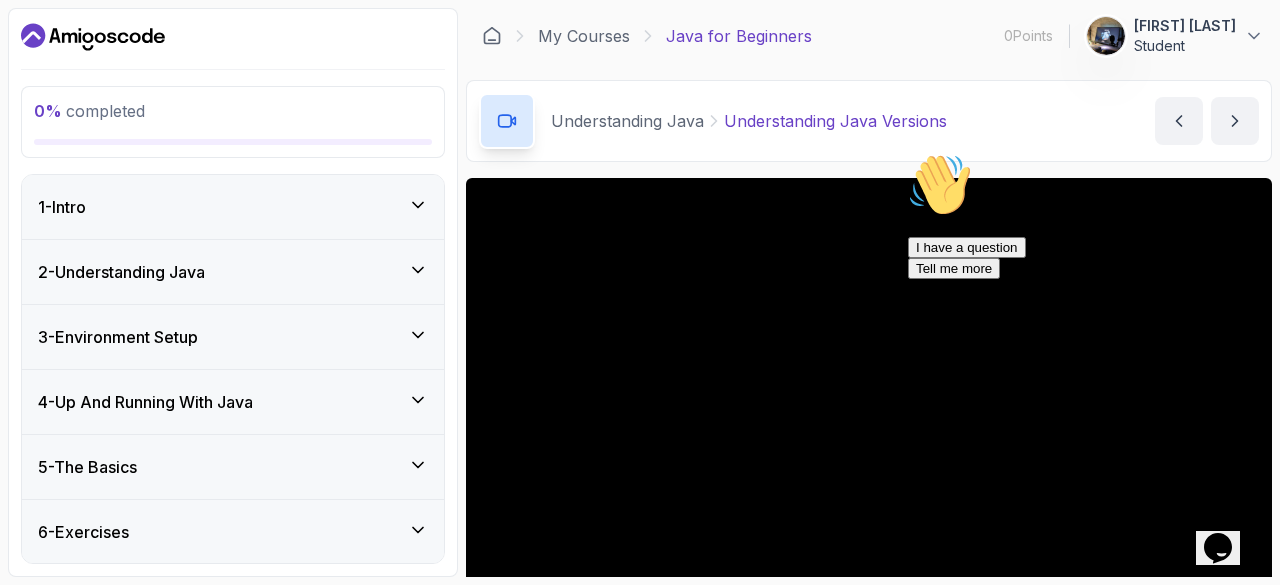click on "3  -  Environment Setup" at bounding box center [233, 337] 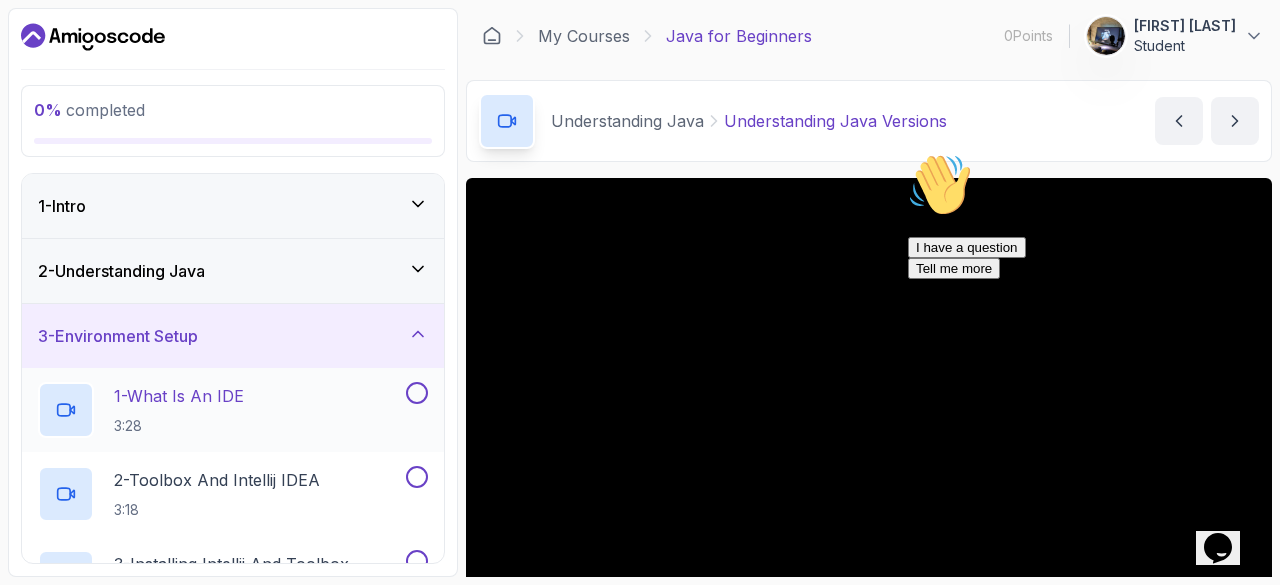 click on "1  -  What Is An IDE 3:28" at bounding box center (220, 410) 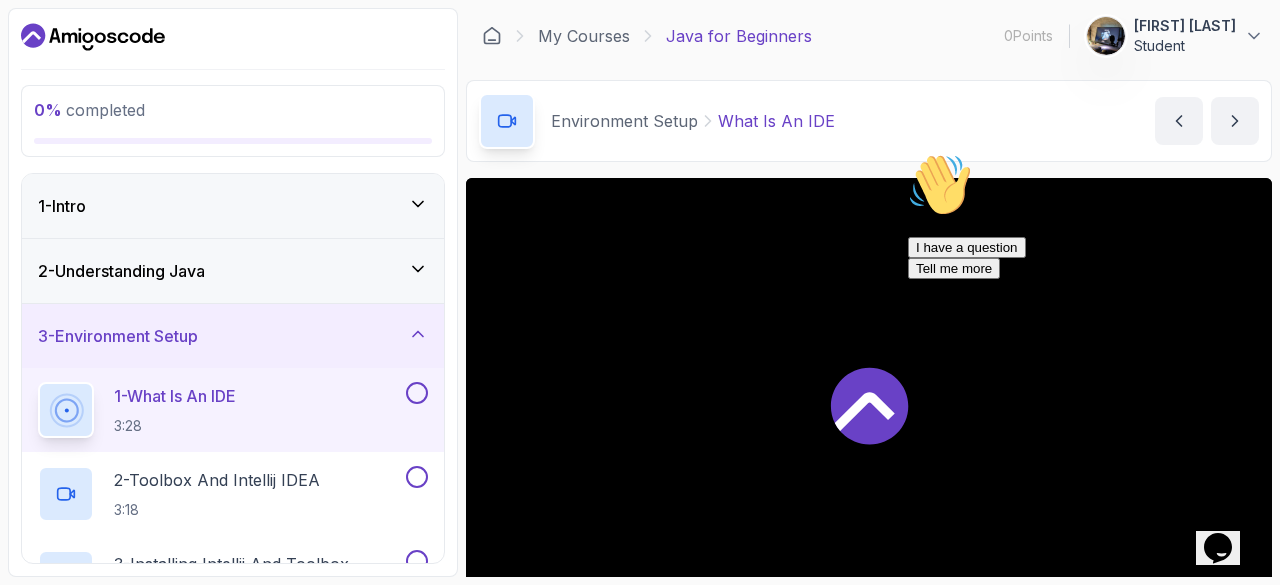 click on "Hi! How can we help? I have a question Tell me more" at bounding box center (1088, 216) 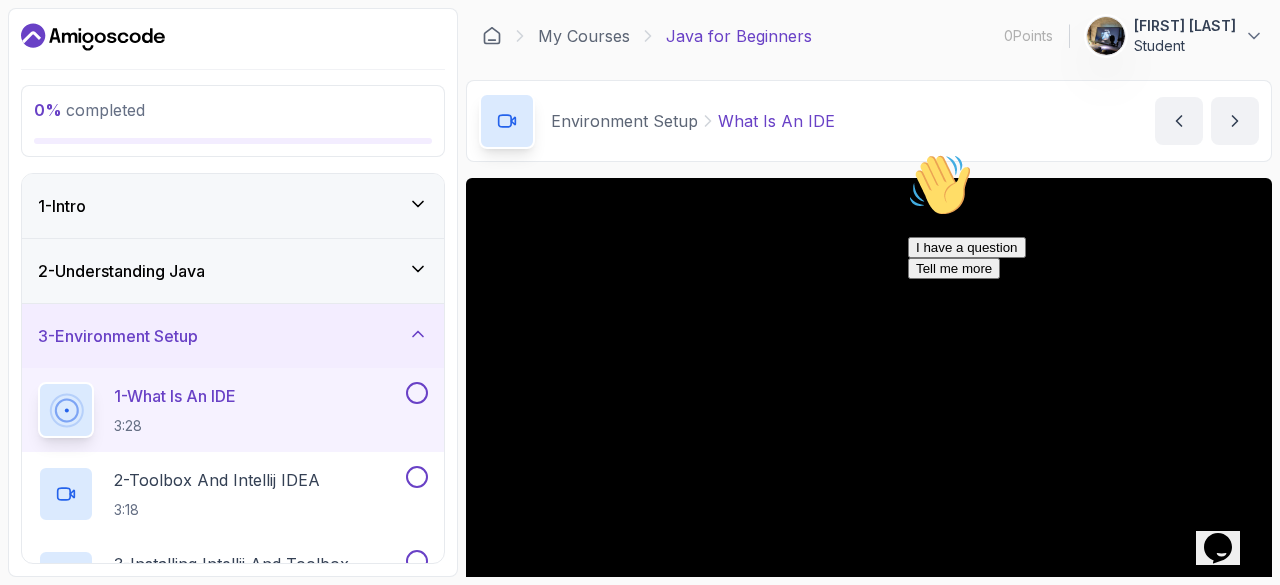 click at bounding box center [908, 153] 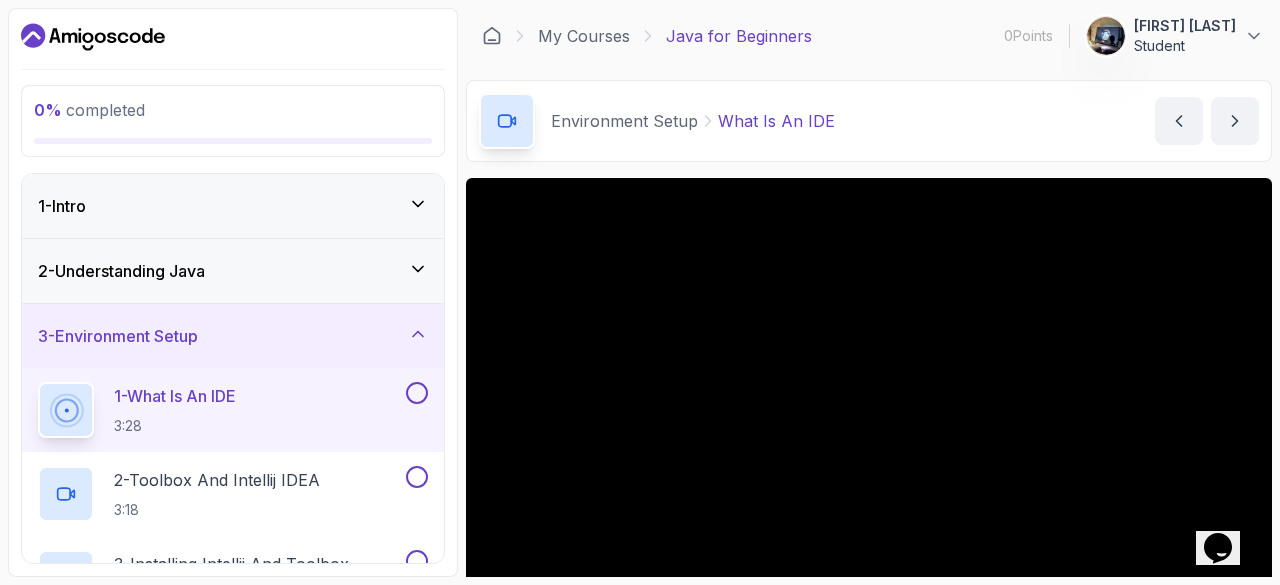 click on "2  -  Understanding Java" at bounding box center [233, 271] 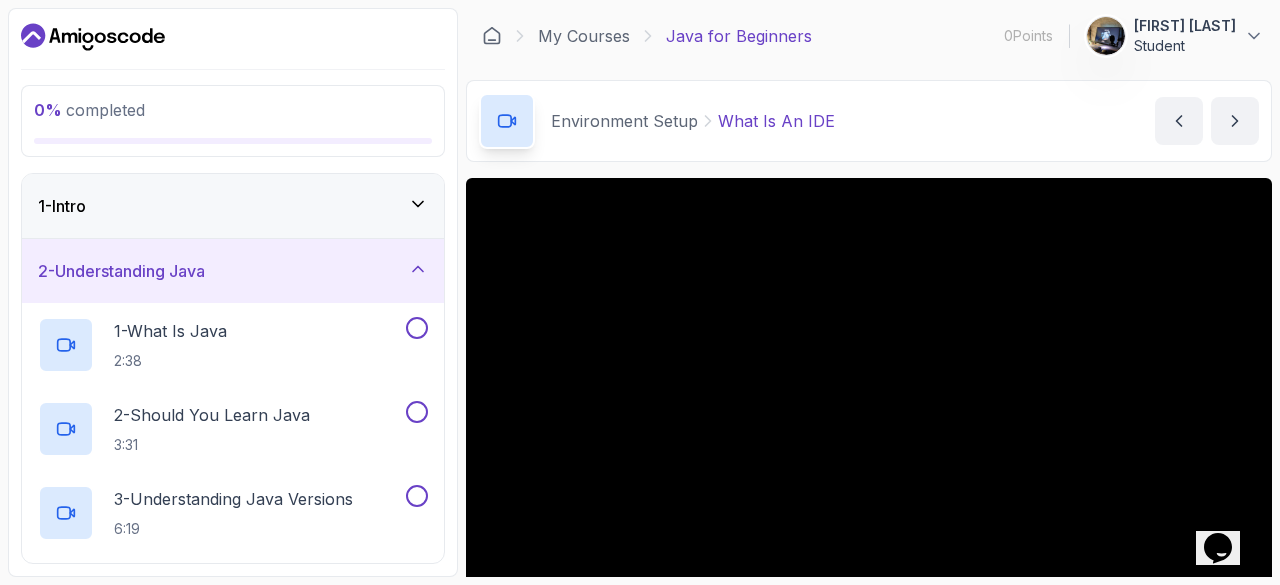 click on "2  -  Understanding Java" at bounding box center [233, 271] 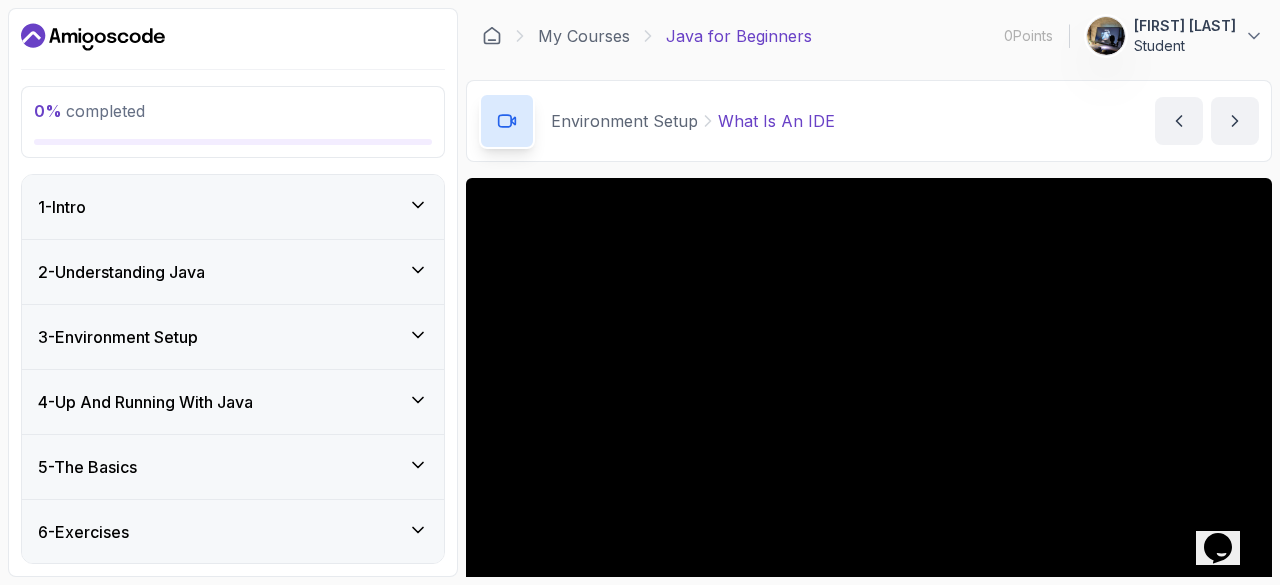 click on "3  -  Environment Setup" at bounding box center [233, 337] 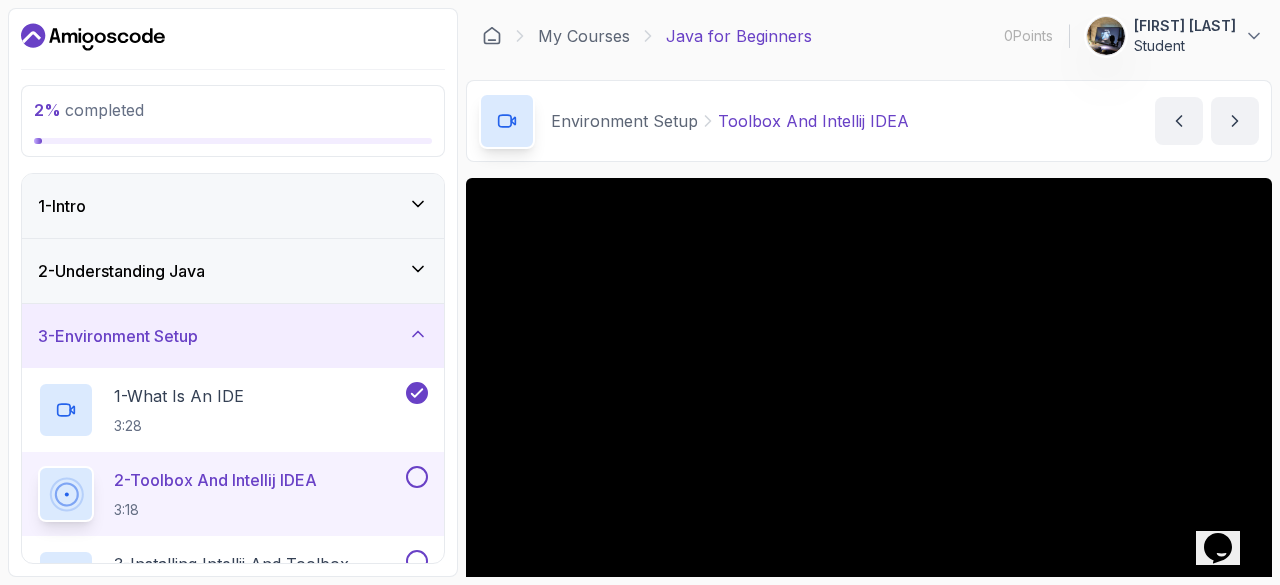 click on "Environment Setup Toolbox And Intellij IDEA Toolbox And Intellij IDEA by  nelson" at bounding box center [869, 121] 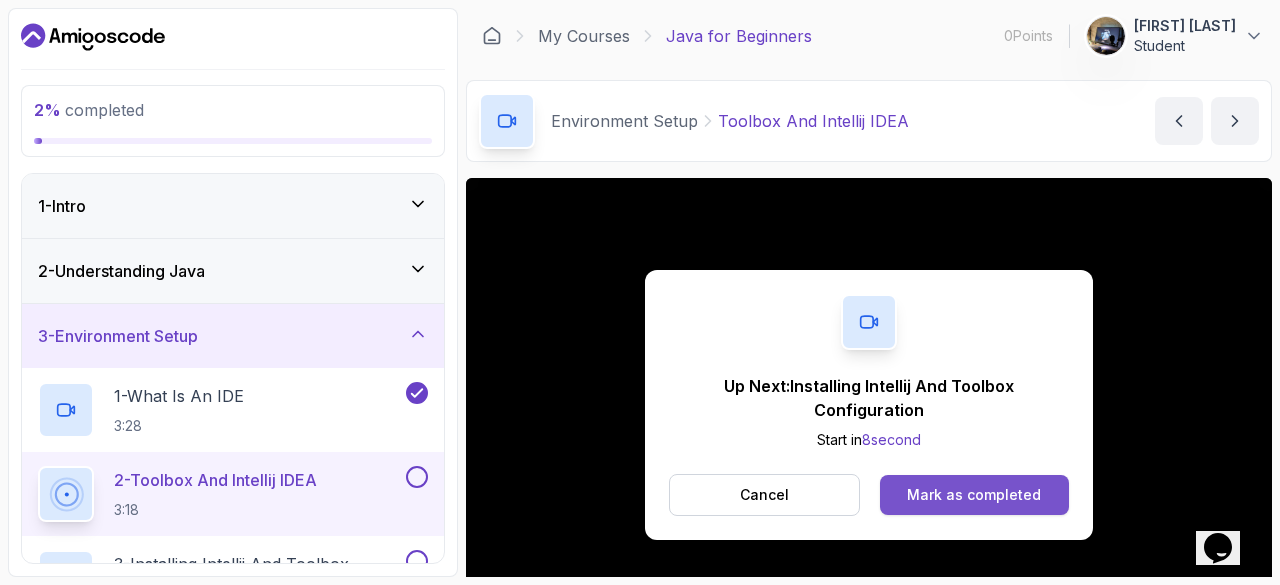 click on "Mark as completed" at bounding box center [974, 495] 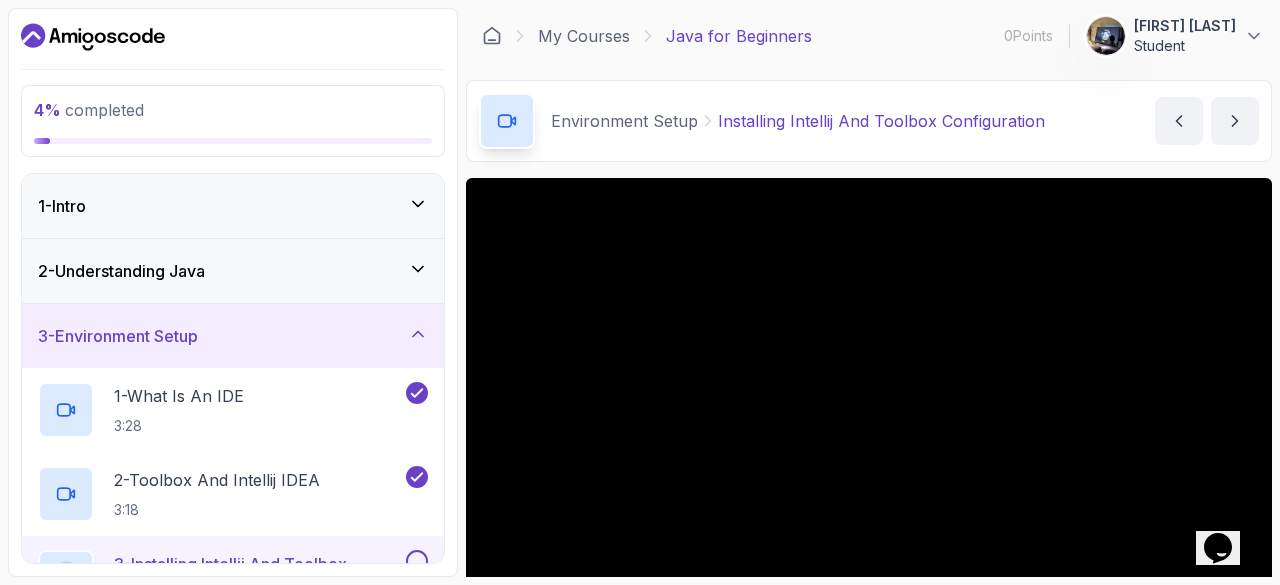 click on "4 % completed 1  -  Intro 2  -  Understanding Java 3  -  Environment Setup 1  -  What Is An IDE 3:28 2  -  Toolbox And Intellij IDEA 3:18 3  -  Installing Intellij And Toolbox Configuration 3:32 4  -  Create Project 6:33 5  -  LETS TURN OFF AI 4:11 6  -  IntelliJ IDEA Classic Vs New UI (User Interface) 5:46 7  -  Recommended Courses related-courses 4  -  Up And Running With Java 5  -  The Basics 6  -  Exercises 7  -  Outro" at bounding box center [233, 292] 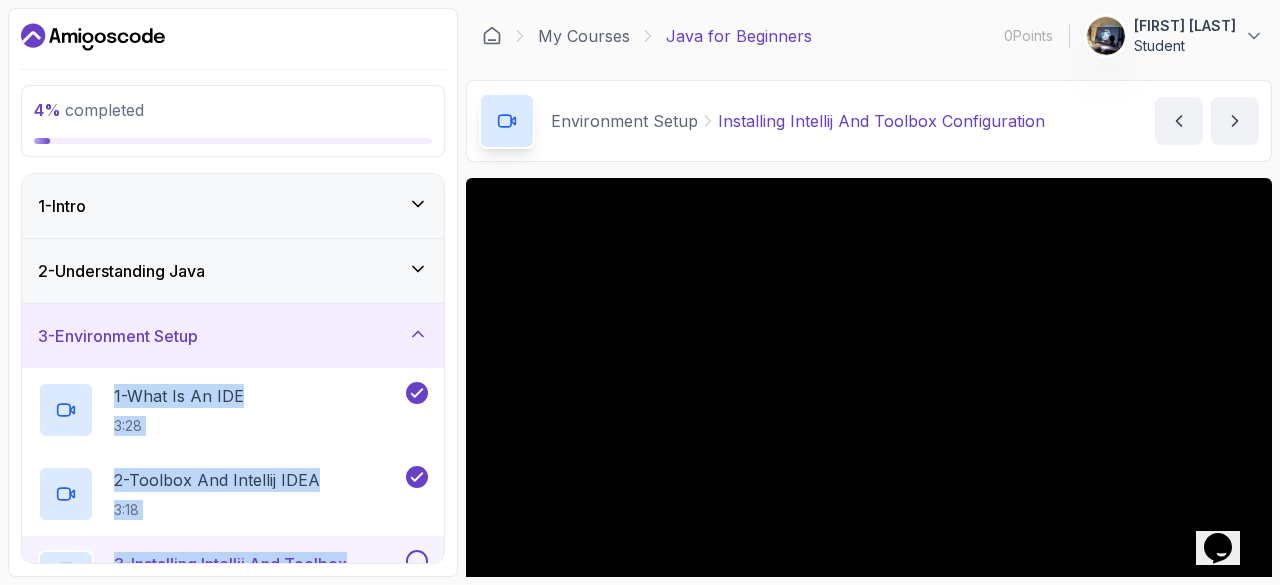 drag, startPoint x: 452, startPoint y: 304, endPoint x: 431, endPoint y: 601, distance: 297.7415 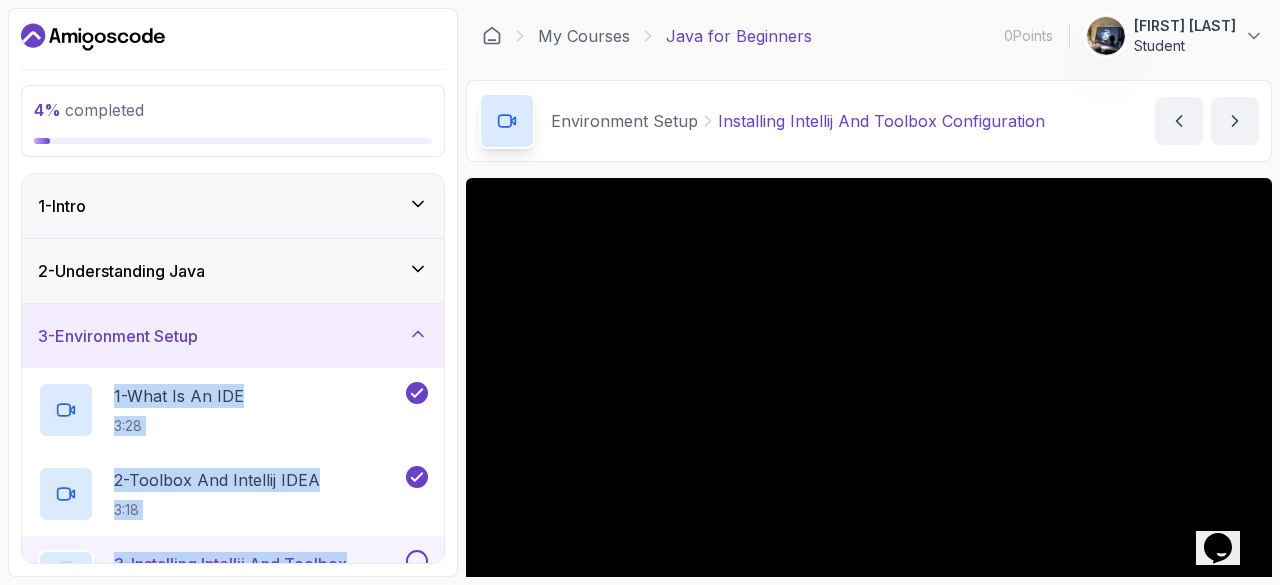 click on "4 % completed 1  -  Intro 2  -  Understanding Java 3  -  Environment Setup 1  -  What Is An IDE 3:28 2  -  Toolbox And Intellij IDEA 3:18 3  -  Installing Intellij And Toolbox Configuration 3:32 4  -  Create Project 6:33 5  -  LETS TURN OFF AI 4:11 6  -  IntelliJ IDEA Classic Vs New UI (User Interface) 5:46 7  -  Recommended Courses related-courses 4  -  Up And Running With Java 5  -  The Basics 6  -  Exercises 7  -  Outro My Courses Java for Beginners 0  Points 1 assad gr Student 3 - Environment Setup  4 % completed Environment Setup Installing Intellij And Toolbox Configuration Installing Intellij And Toolbox Configuration by  nelson Slides Repo Repository not available Designs Design not available Share Notes Support Any issues? Slides Repo Repository not available Designs Design not available Share
3s" at bounding box center [640, 292] 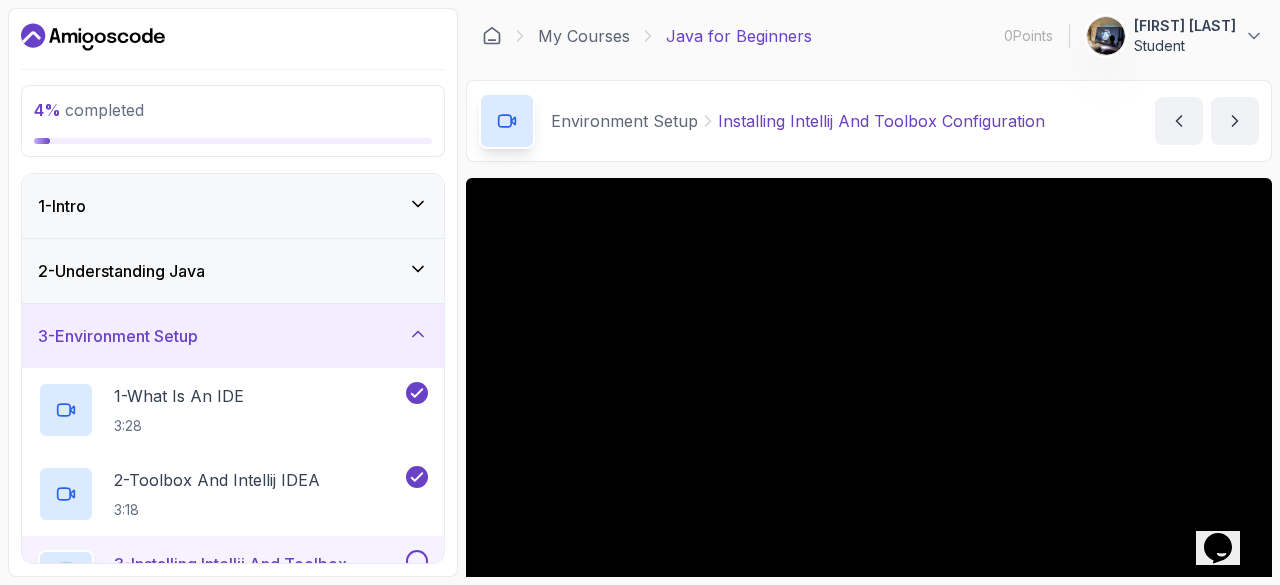 click on "4 % completed 1  -  Intro 2  -  Understanding Java 3  -  Environment Setup 1  -  What Is An IDE 3:28 2  -  Toolbox And Intellij IDEA 3:18 3  -  Installing Intellij And Toolbox Configuration 3:32 4  -  Create Project 6:33 5  -  LETS TURN OFF AI 4:11 6  -  IntelliJ IDEA Classic Vs New UI (User Interface) 5:46 7  -  Recommended Courses related-courses 4  -  Up And Running With Java 5  -  The Basics 6  -  Exercises 7  -  Outro My Courses Java for Beginners 0  Points 1 assad gr Student 3 - Environment Setup  4 % completed Environment Setup Installing Intellij And Toolbox Configuration Installing Intellij And Toolbox Configuration by  nelson Slides Repo Repository not available Designs Design not available Share Notes Support Any issues? Slides Repo Repository not available Designs Design not available Share" at bounding box center (640, 292) 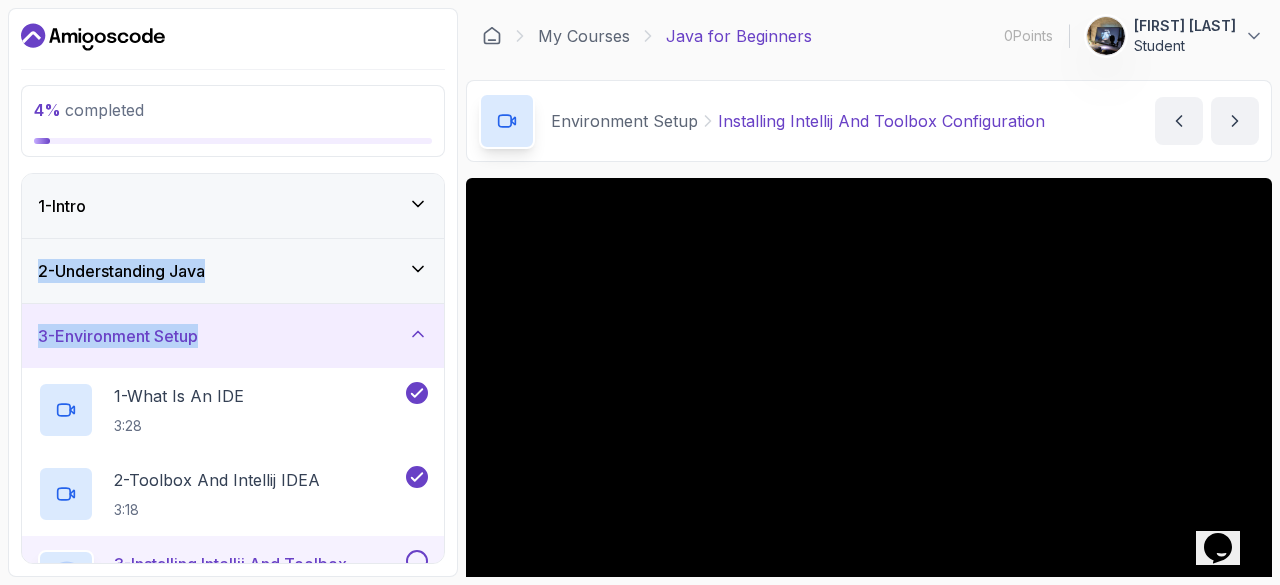 drag, startPoint x: 452, startPoint y: 212, endPoint x: 461, endPoint y: 305, distance: 93.43447 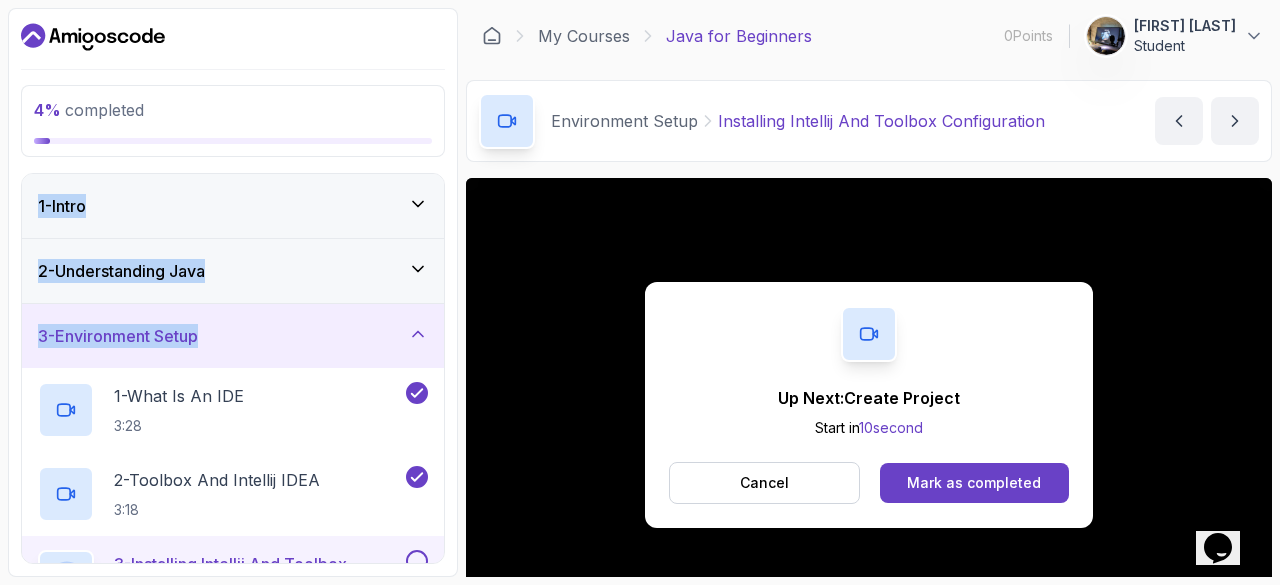 drag, startPoint x: 461, startPoint y: 305, endPoint x: 392, endPoint y: 149, distance: 170.57843 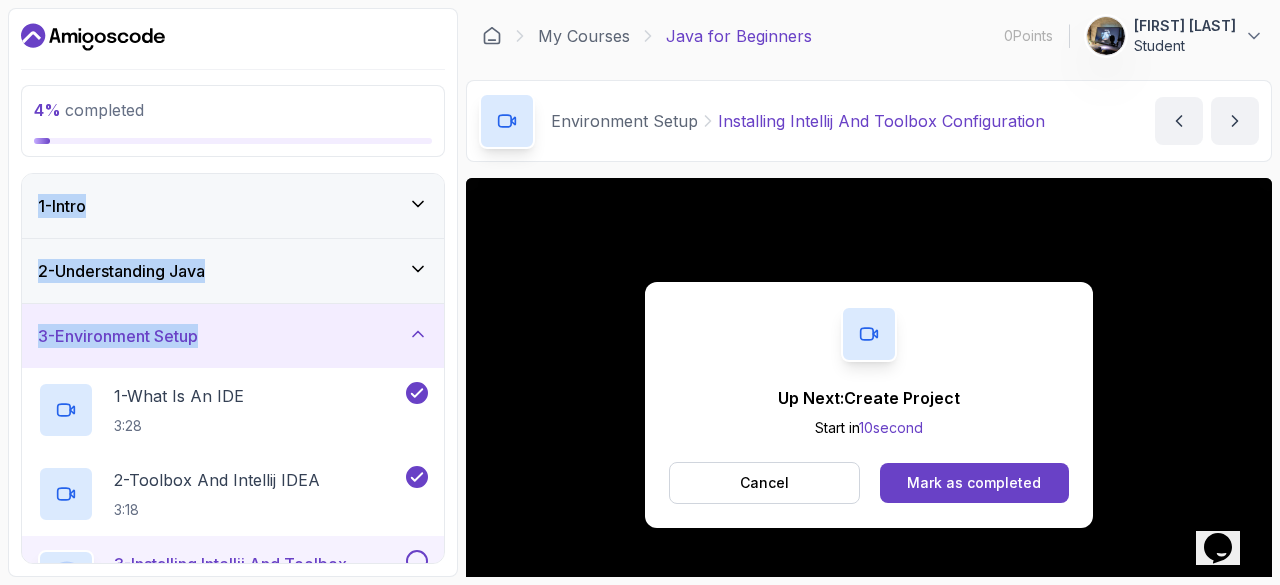 click on "4 % completed 1  -  Intro 2  -  Understanding Java 3  -  Environment Setup 1  -  What Is An IDE 3:28 2  -  Toolbox And Intellij IDEA 3:18 3  -  Installing Intellij And Toolbox Configuration 3:32 4  -  Create Project 6:33 5  -  LETS TURN OFF AI 4:11 6  -  IntelliJ IDEA Classic Vs New UI (User Interface) 5:46 7  -  Recommended Courses related-courses 4  -  Up And Running With Java 5  -  The Basics 6  -  Exercises 7  -  Outro My Courses Java for Beginners 0  Points 1 assad gr Student 3 - Environment Setup  4 % completed Environment Setup Installing Intellij And Toolbox Configuration Installing Intellij And Toolbox Configuration by  nelson Up Next:  Create Project Start in  10  second Cancel Mark as completed Slides Repo Repository not available Designs Design not available Share Notes Support Any issues? Slides Repo Repository not available Designs Design not available Share" at bounding box center (640, 292) 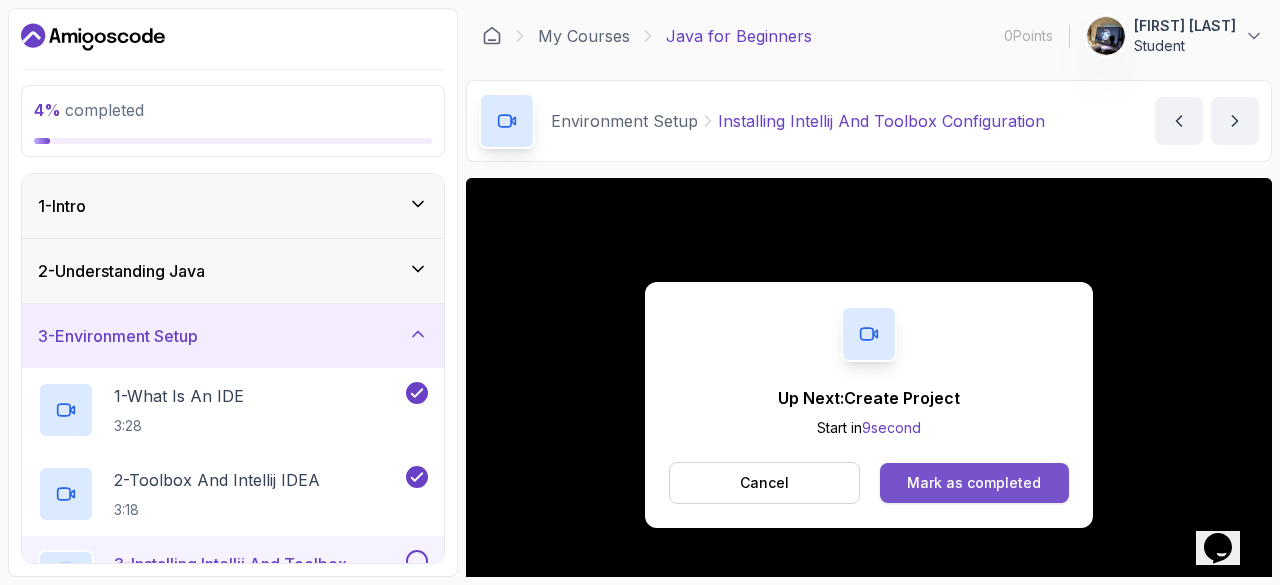 click on "Mark as completed" at bounding box center [974, 483] 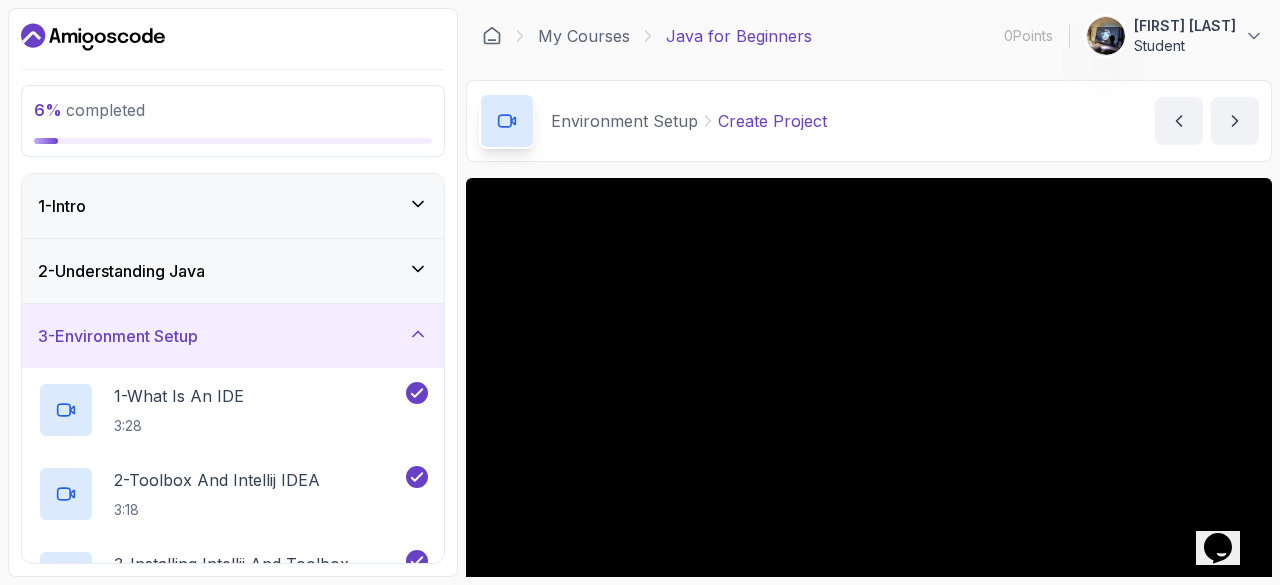 click on "2  -  Understanding Java" at bounding box center [233, 271] 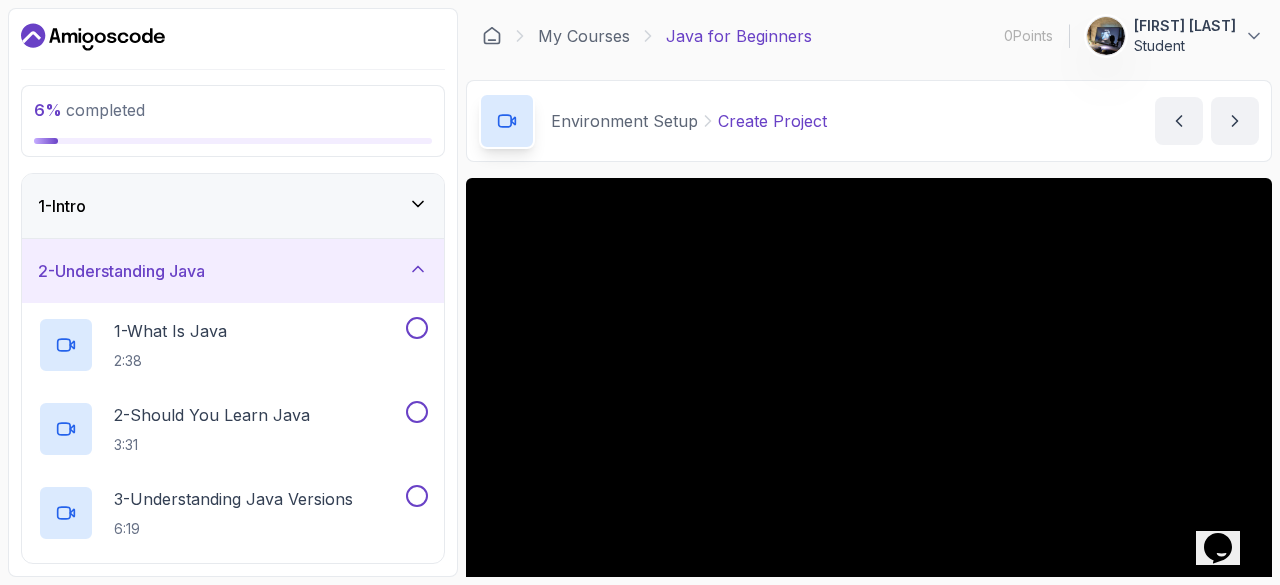 click on "2  -  Understanding Java" at bounding box center [233, 271] 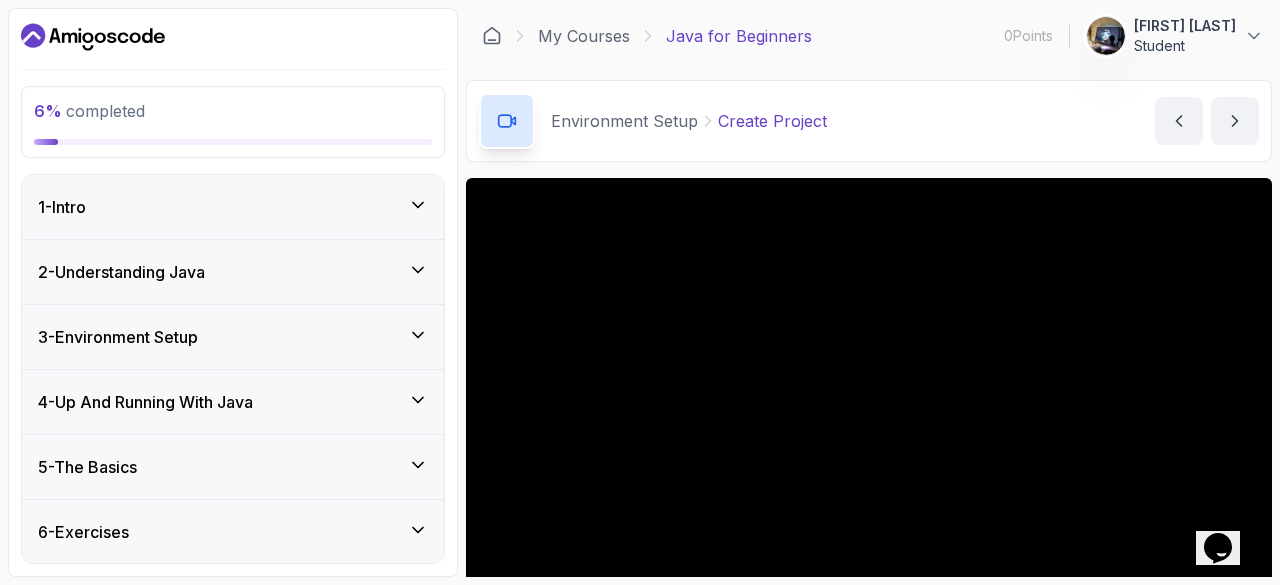click 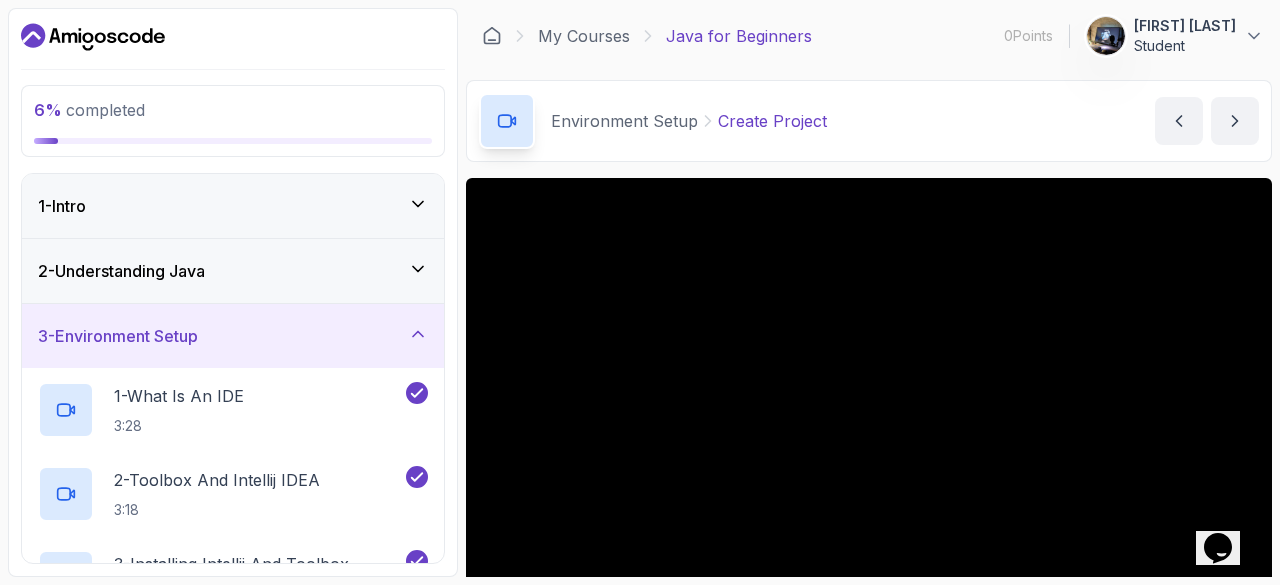 click 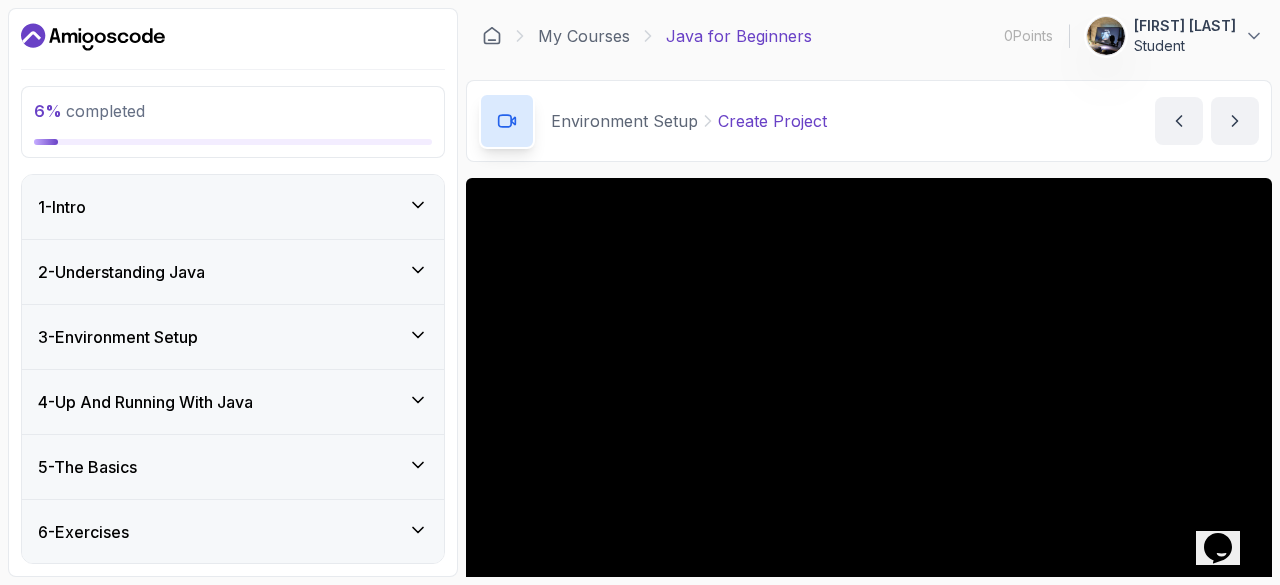 click 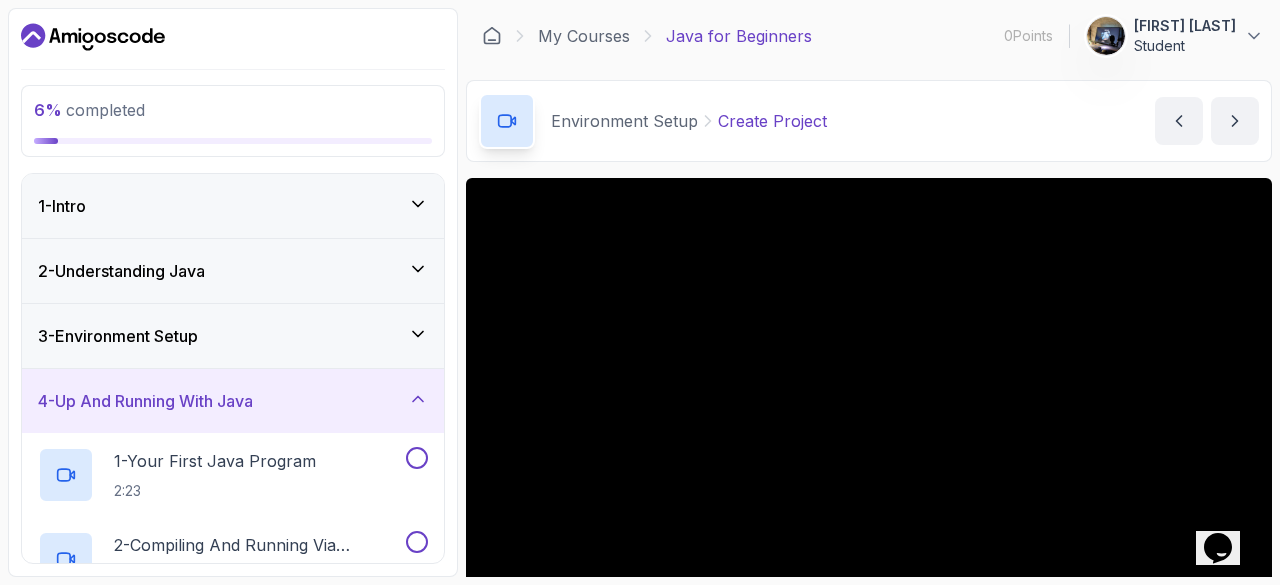 click 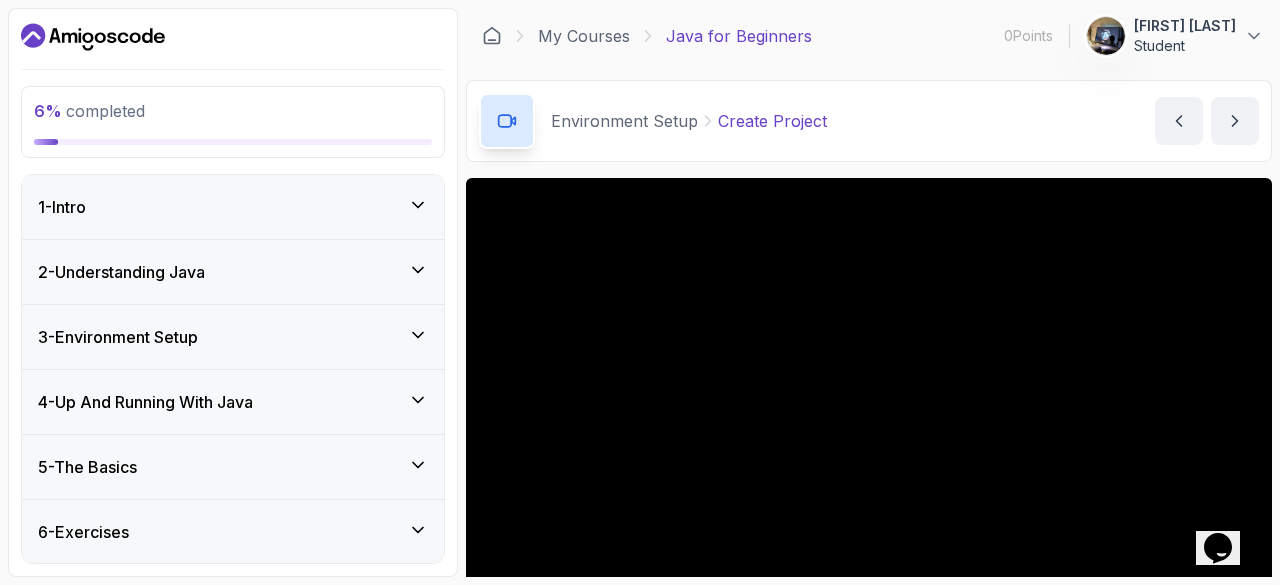 click 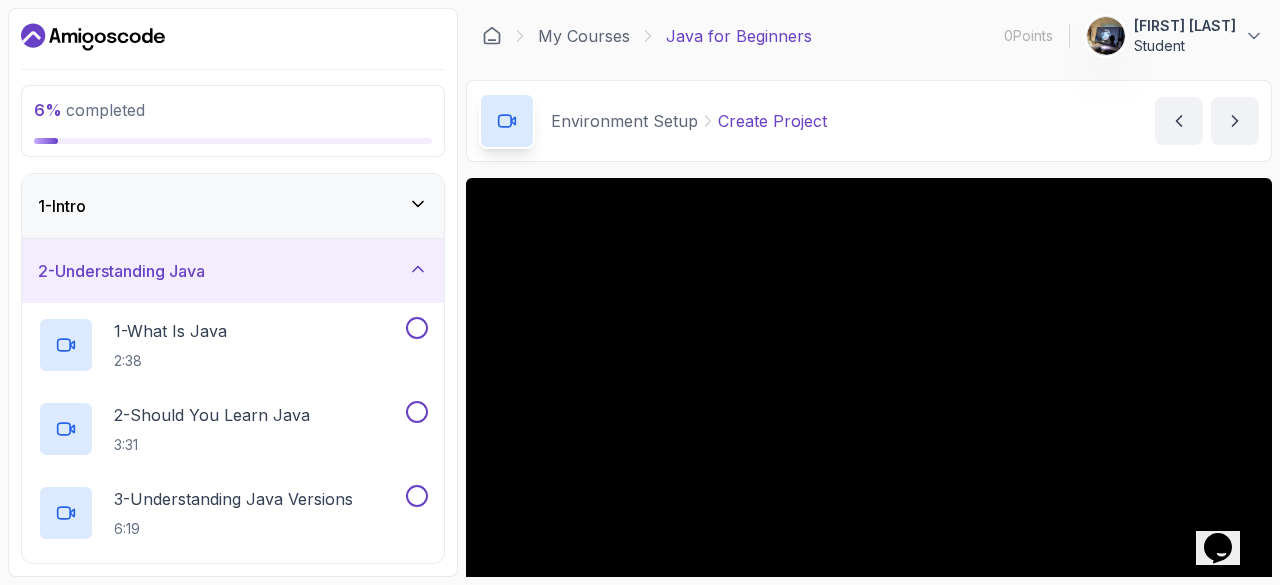 click 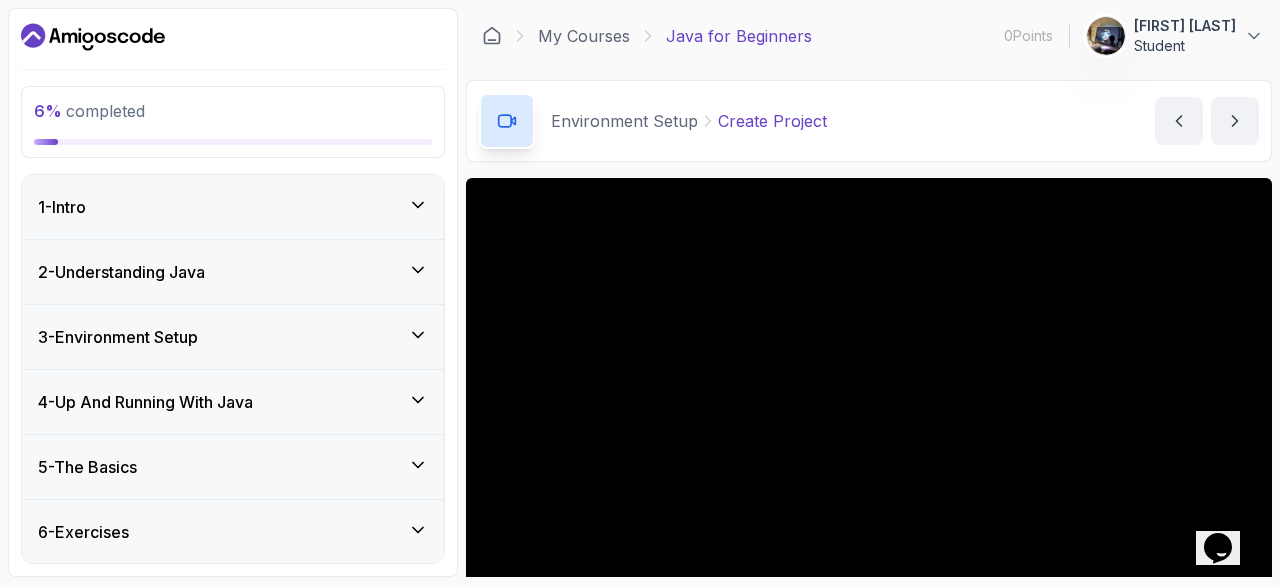 click on "3  -  Environment Setup" at bounding box center [233, 337] 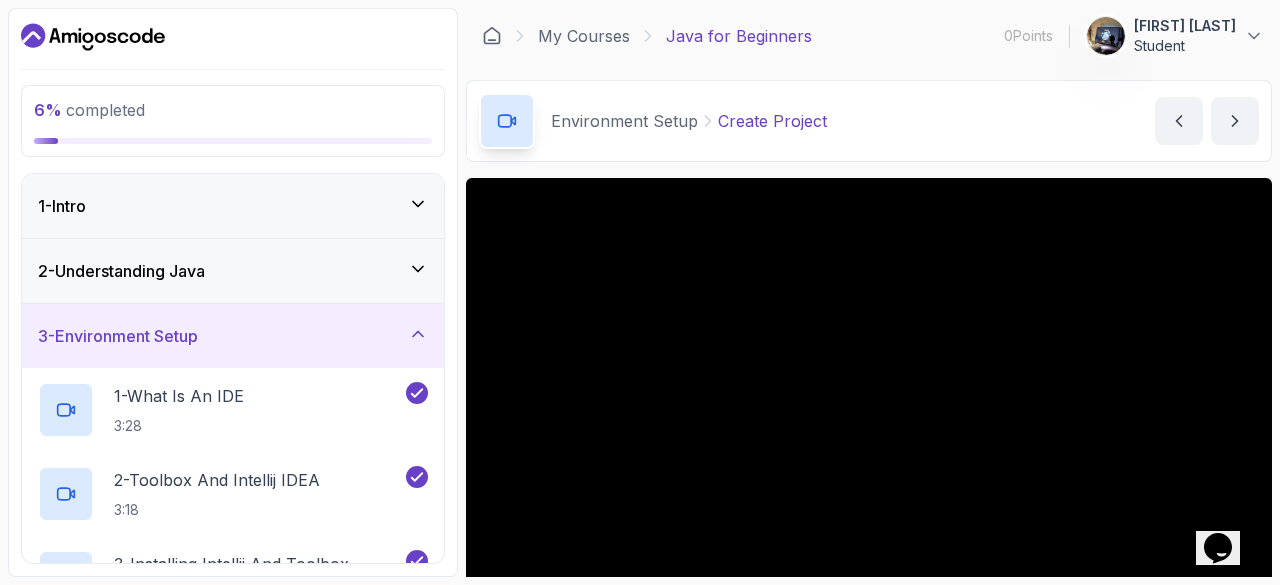 drag, startPoint x: 1273, startPoint y: 133, endPoint x: 1266, endPoint y: 632, distance: 499.0491 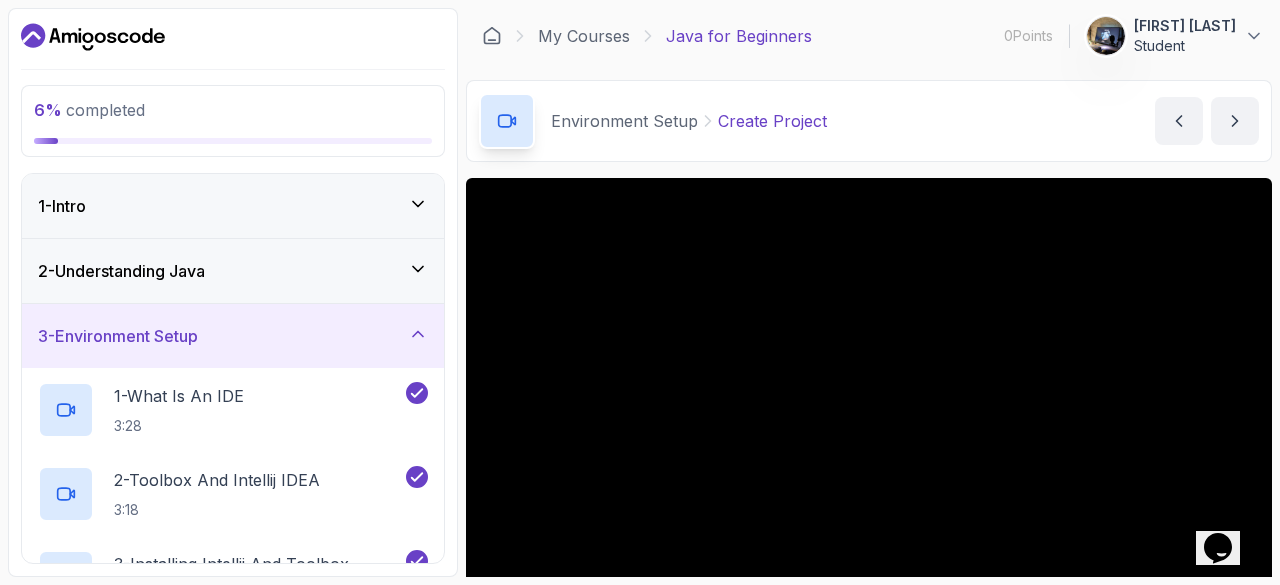click on "6 % completed 1  -  Intro 2  -  Understanding Java 3  -  Environment Setup 1  -  What Is An IDE 3:28 2  -  Toolbox And Intellij IDEA 3:18 3  -  Installing Intellij And Toolbox Configuration 3:32 4  -  Create Project 6:33 5  -  LETS TURN OFF AI 4:11 6  -  IntelliJ IDEA Classic Vs New UI (User Interface) 5:46 7  -  Recommended Courses related-courses 4  -  Up And Running With Java 5  -  The Basics 6  -  Exercises 7  -  Outro My Courses Java for Beginners 0  Points 1 assad gr Student 3 - Environment Setup  6 % completed Environment Setup Create Project Create Project by  nelson Slides Repo Repository not available Designs Design not available Share Notes Support Any issues? Slides Repo Repository not available Designs Design not available Share ~1 min read Copy and Paste
Make sure to create the package name as  com.amigoscode  or  com.yourname  inside the  src/  folder.
Then copy and paste the following code into the  Main.java  file:
package  com.amigoscode;
public  class  Main  {
public  static" at bounding box center (640, 292) 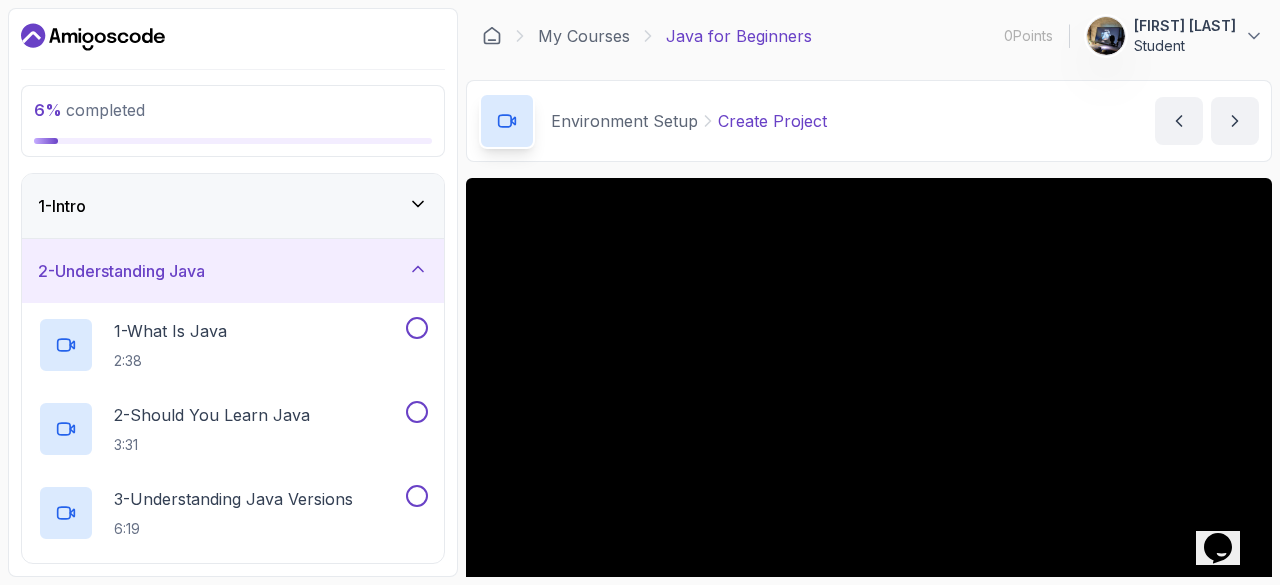 click on "2  -  Understanding Java" at bounding box center (233, 271) 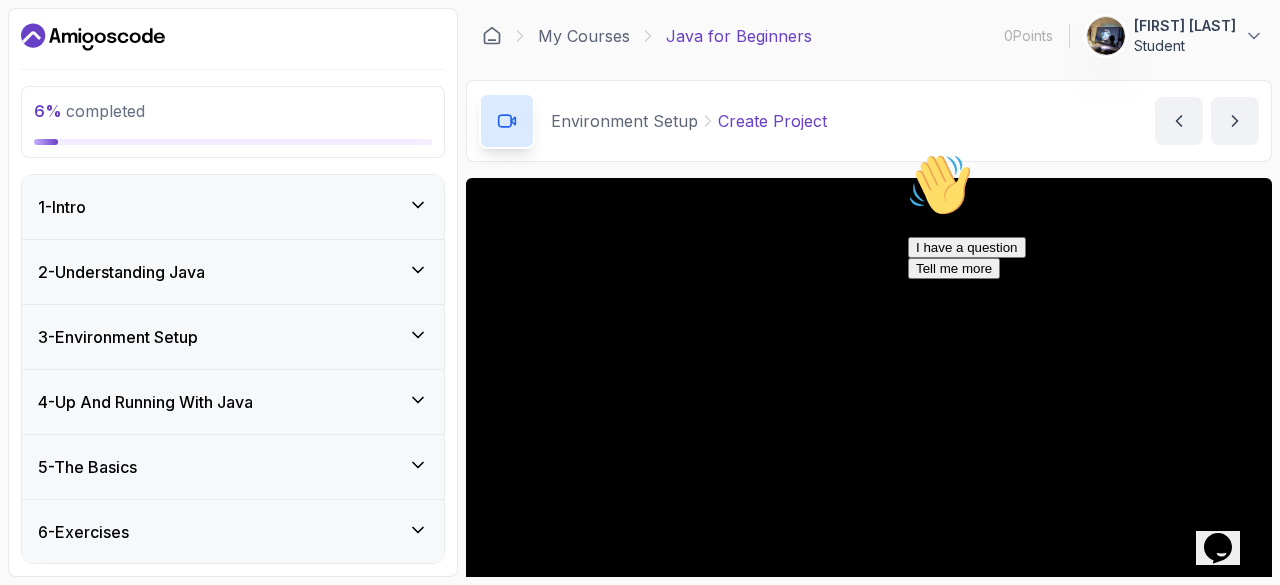 click on "Hi! How can we help? I have a question Tell me more" at bounding box center (1088, 216) 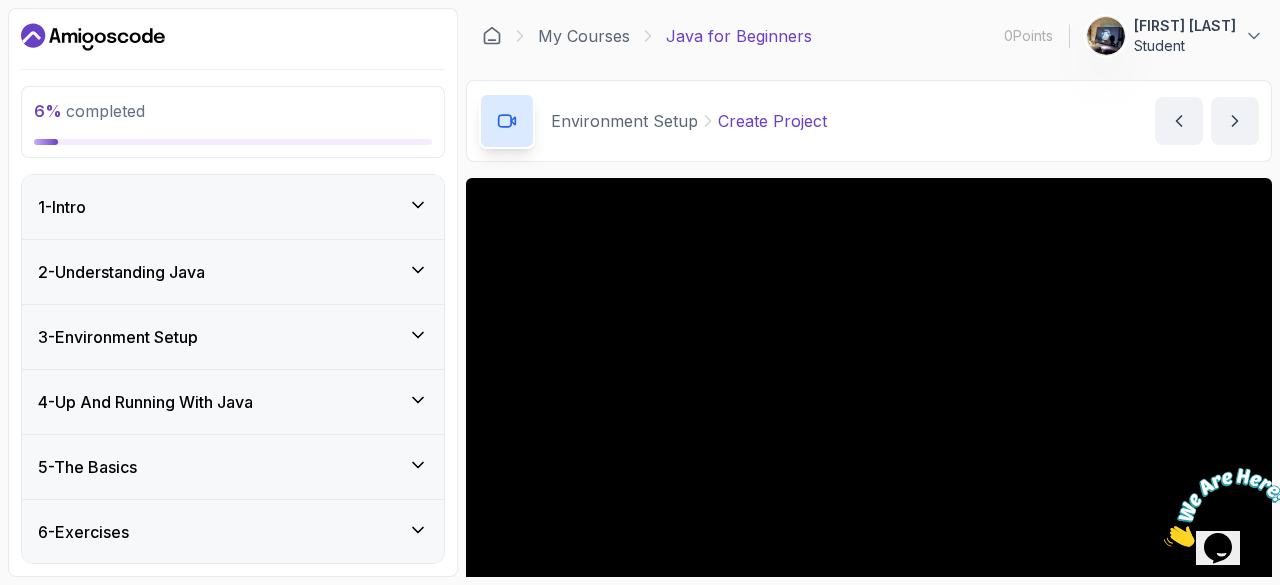 click at bounding box center (1226, 507) 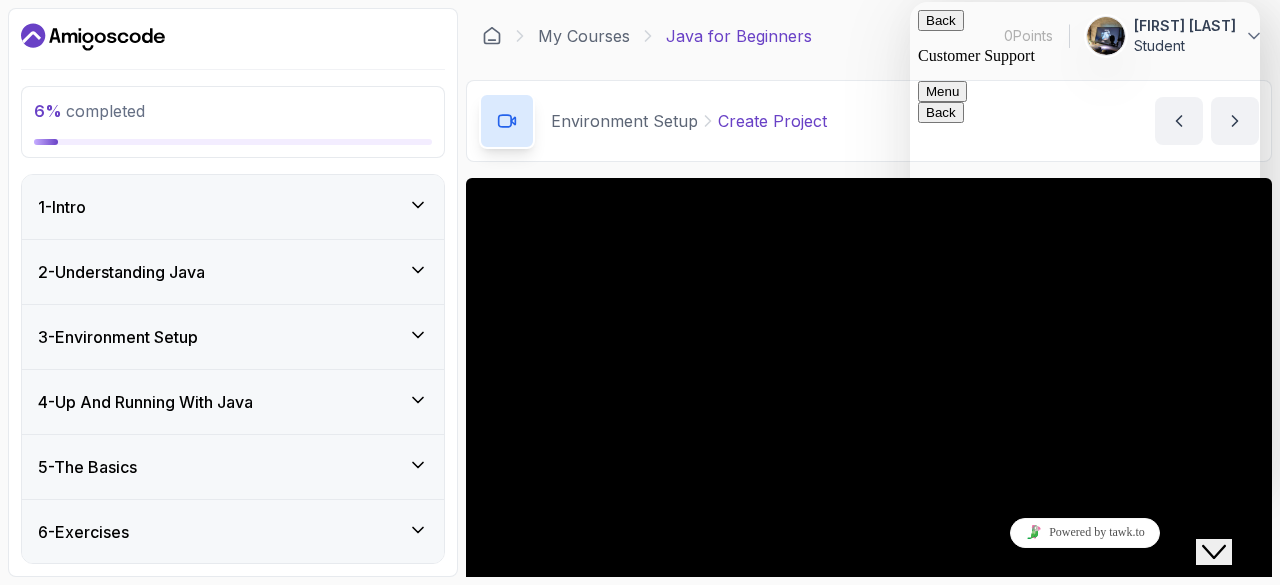 click on "Close Chat This icon closes the chat window." at bounding box center [1214, 552] 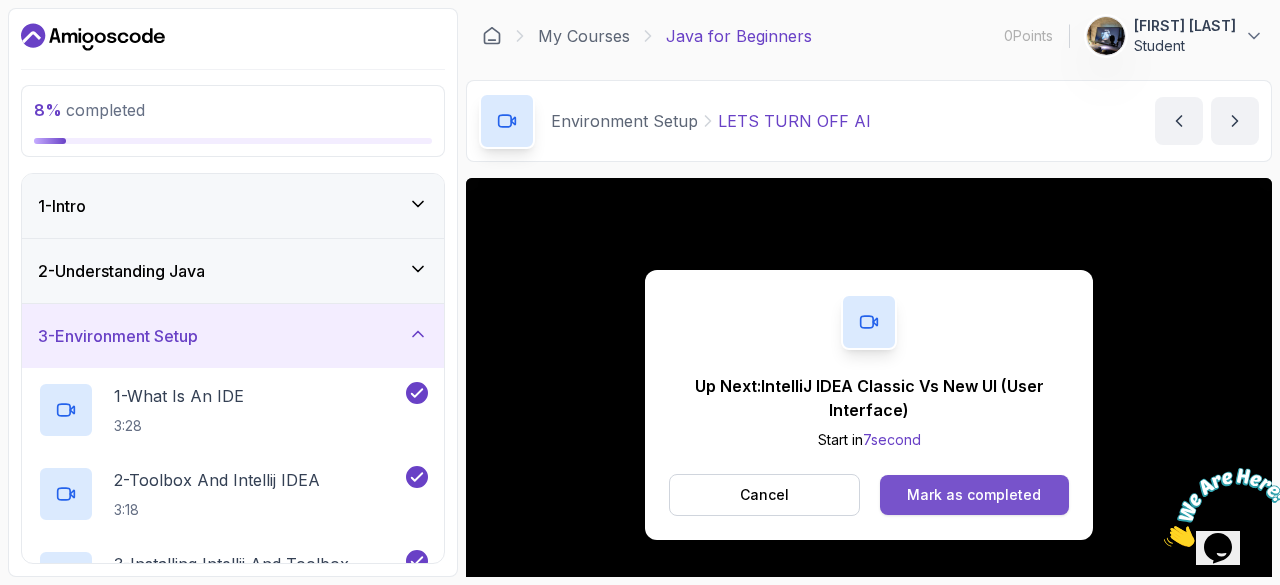 click on "Mark as completed" at bounding box center (974, 495) 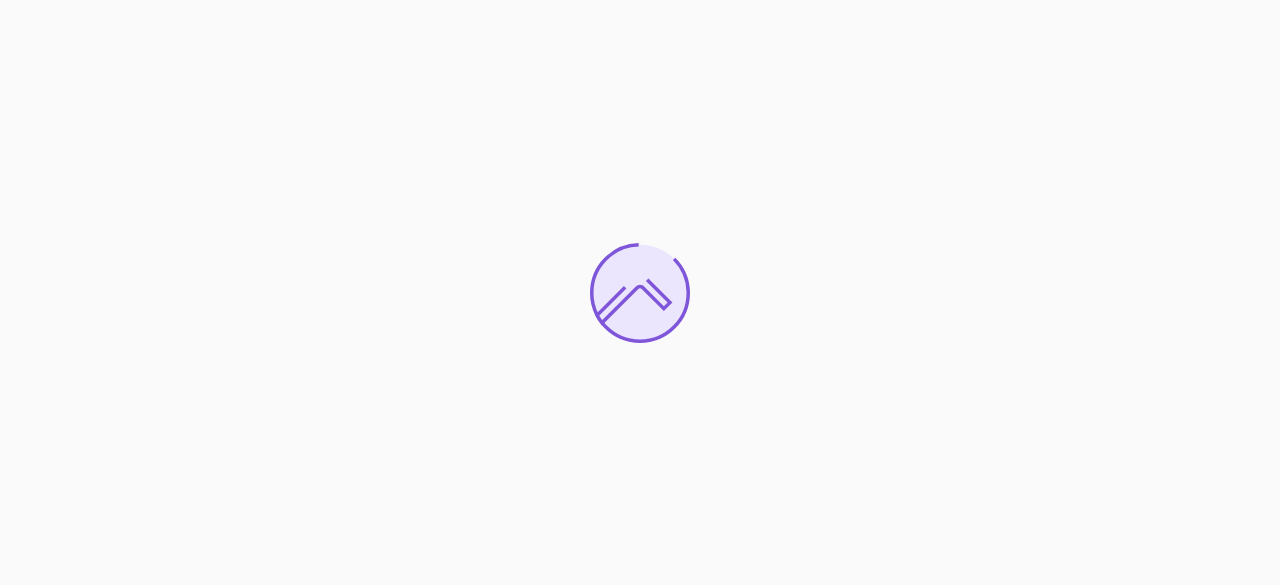 scroll, scrollTop: 0, scrollLeft: 0, axis: both 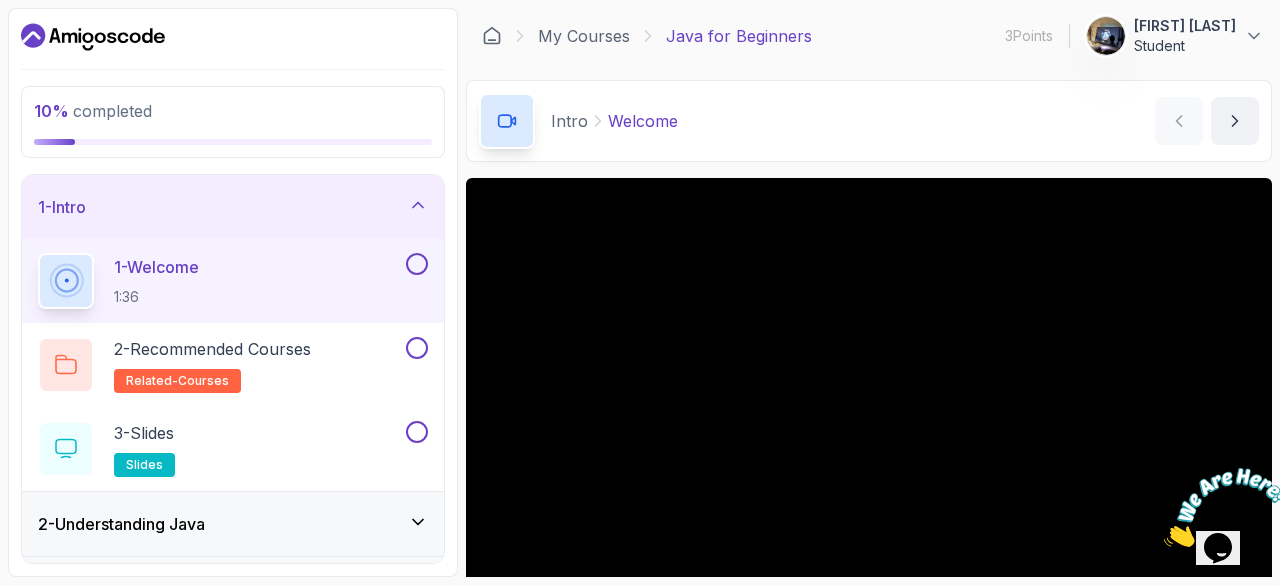 click 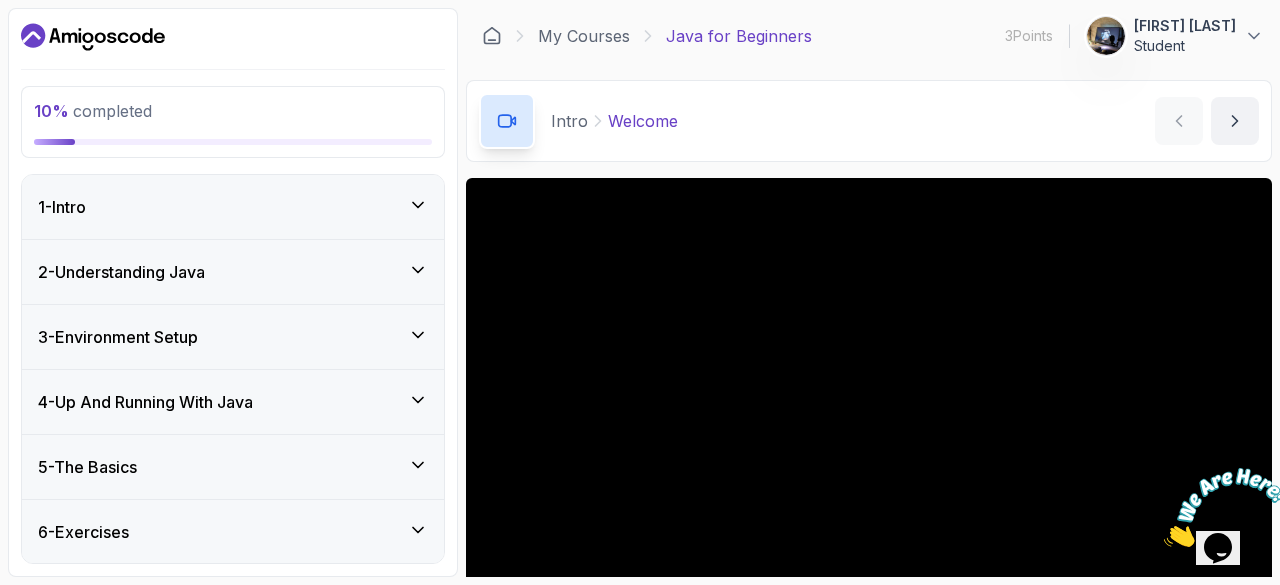 click on "10 % completed 1  -  Intro 2  -  Understanding Java 3  -  Environment Setup 4  -  Up And Running With Java 5  -  The Basics 6  -  Exercises 7  -  Outro" at bounding box center (233, 292) 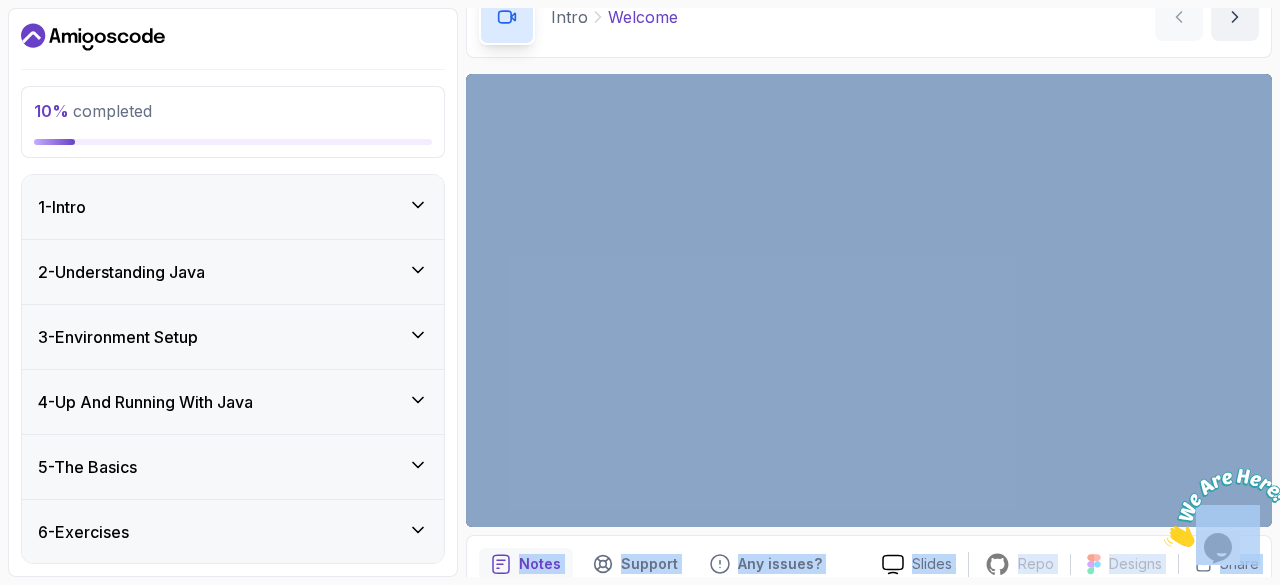 scroll, scrollTop: 192, scrollLeft: 0, axis: vertical 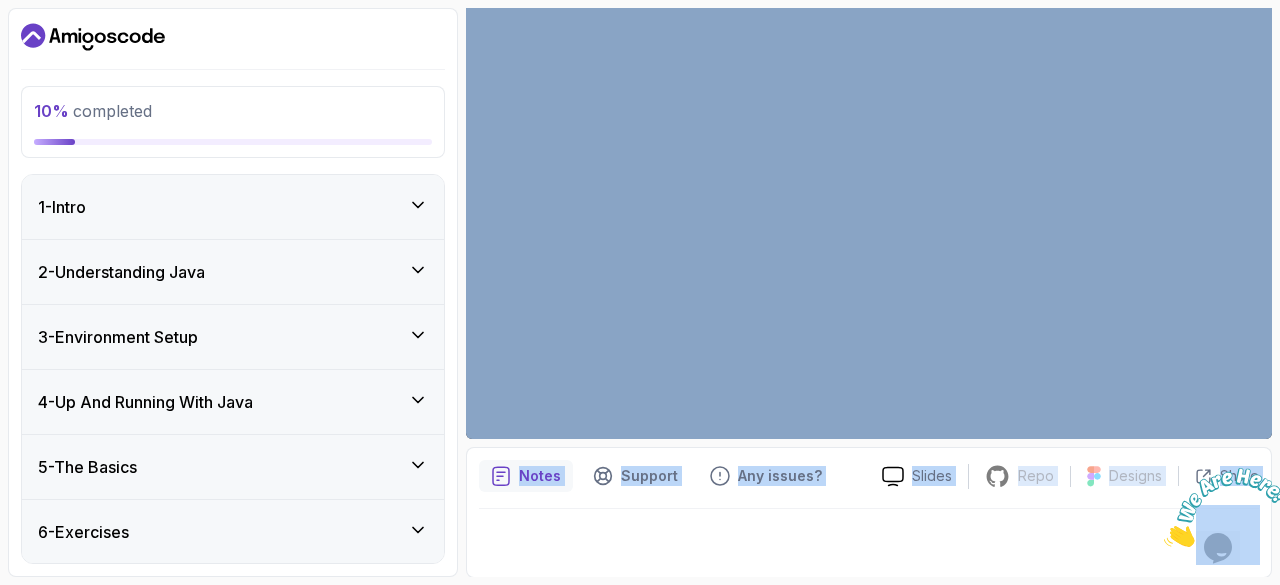 click on "10 % completed 1  -  Intro 2  -  Understanding Java 3  -  Environment Setup 4  -  Up And Running With Java 5  -  The Basics 6  -  Exercises 7  -  Outro My Courses Java for Beginners 3  Points 1 [FIRST] [LAST] Student 1 - Intro  10 % completed Intro Welcome Welcome by  [FIRST] Slides Repo Repository not available Designs Design not available Share Notes Support Any issues? Slides Repo Repository not available Designs Design not available Share" at bounding box center (640, 292) 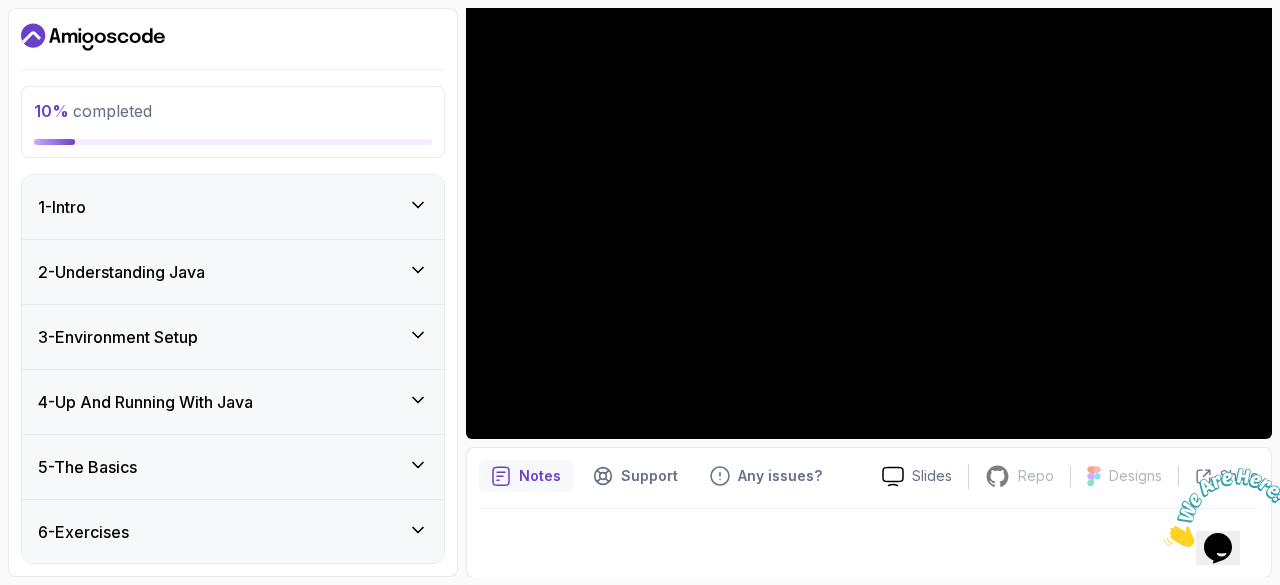 click on "10 % completed 1  -  Intro 2  -  Understanding Java 3  -  Environment Setup 4  -  Up And Running With Java 5  -  The Basics 6  -  Exercises 7  -  Outro My Courses Java for Beginners 3  Points 1 [FIRST] [LAST] Student 1 - Intro  10 % completed Intro Welcome Welcome by  [FIRST] Slides Repo Repository not available Designs Design not available Share Notes Support Any issues? Slides Repo Repository not available Designs Design not available Share" at bounding box center [640, 292] 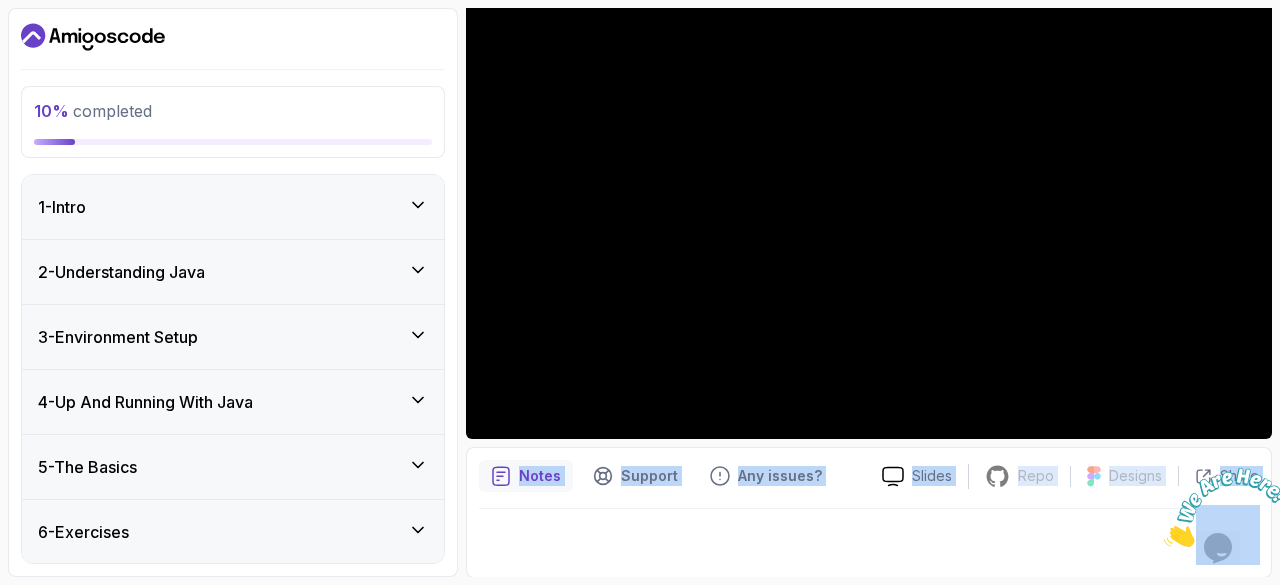 drag, startPoint x: 470, startPoint y: 459, endPoint x: 466, endPoint y: 602, distance: 143.05594 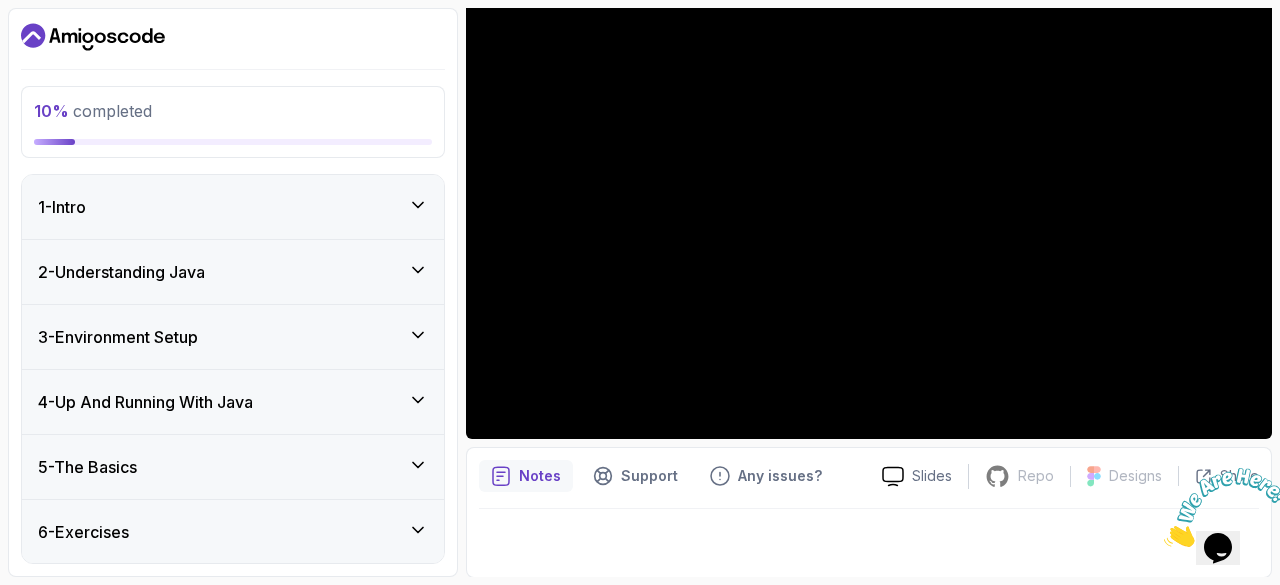 drag, startPoint x: 451, startPoint y: 521, endPoint x: 454, endPoint y: 601, distance: 80.05623 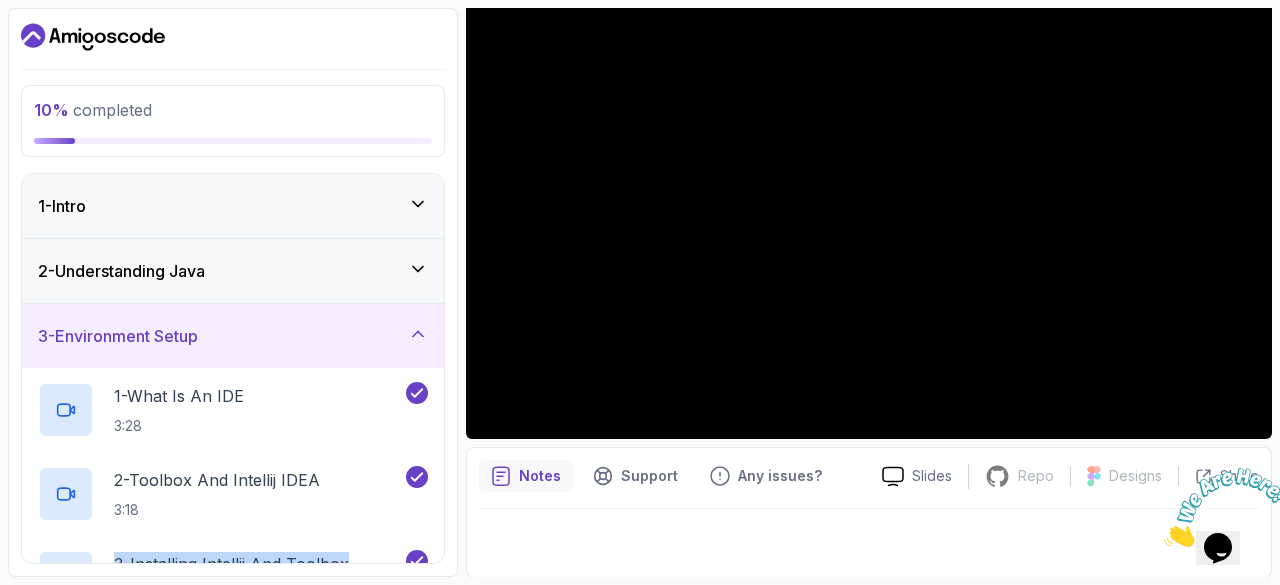 drag, startPoint x: 448, startPoint y: 533, endPoint x: 351, endPoint y: 565, distance: 102.14206 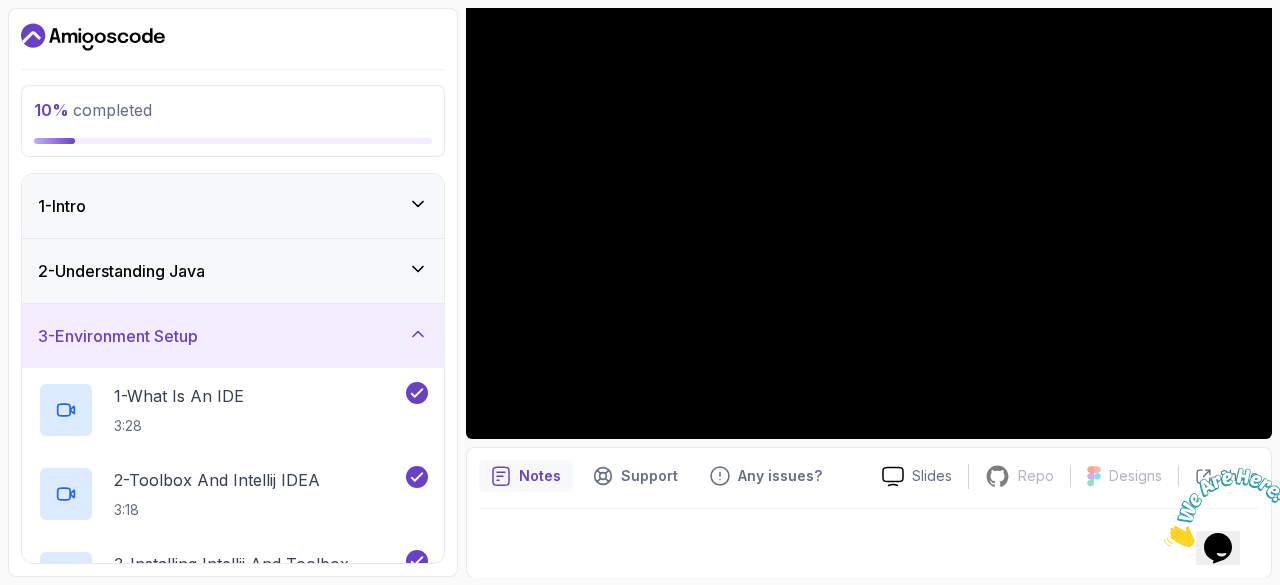 drag, startPoint x: 476, startPoint y: 582, endPoint x: 471, endPoint y: 571, distance: 12.083046 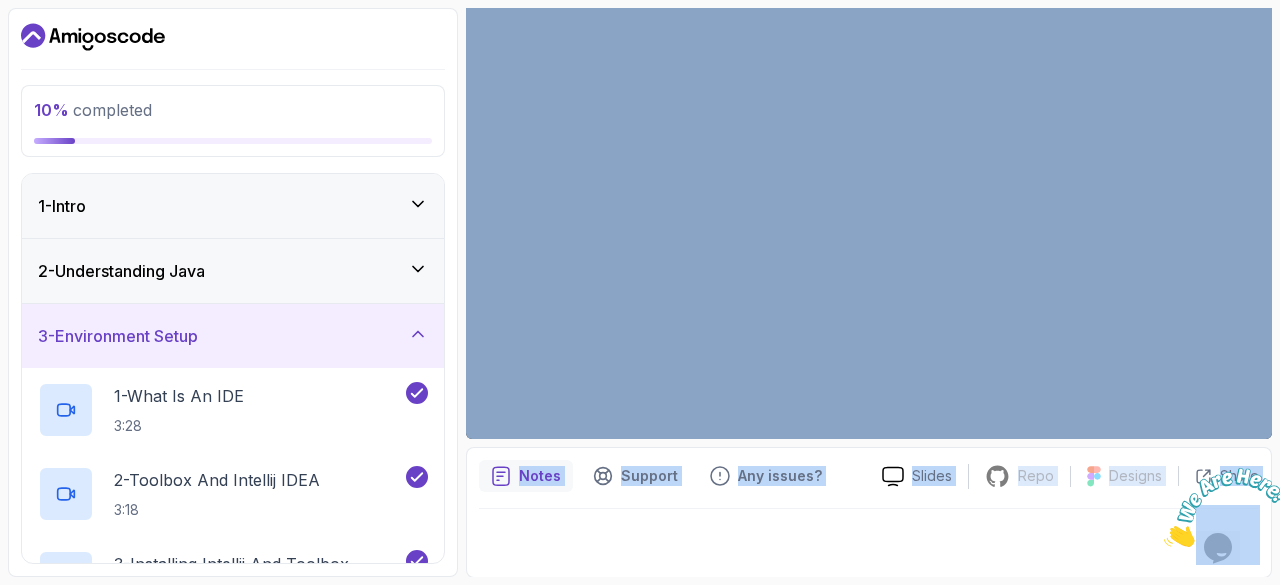 drag, startPoint x: 471, startPoint y: 571, endPoint x: 447, endPoint y: 615, distance: 50.119858 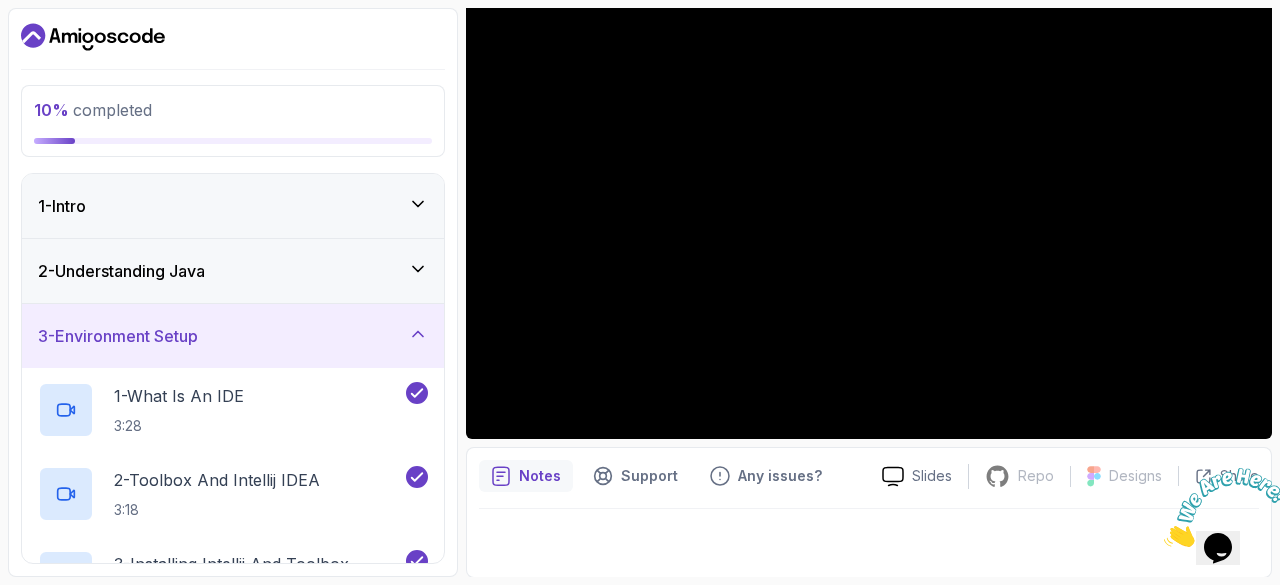 click on "10 % completed 1  -  Intro 2  -  Understanding Java 3  -  Environment Setup 1  -  What Is An IDE 3:28 2  -  Toolbox And Intellij IDEA 3:18 3  -  Installing Intellij And Toolbox Configuration 3:32 4  -  Create Project 6:33 5  -  LETS TURN OFF AI 4:11 6  -  IntelliJ IDEA Classic Vs New UI (User Interface) 5:46 7  -  Recommended Courses related-courses 4  -  Up And Running With Java 5  -  The Basics 6  -  Exercises 7  -  Outro" at bounding box center (233, 292) 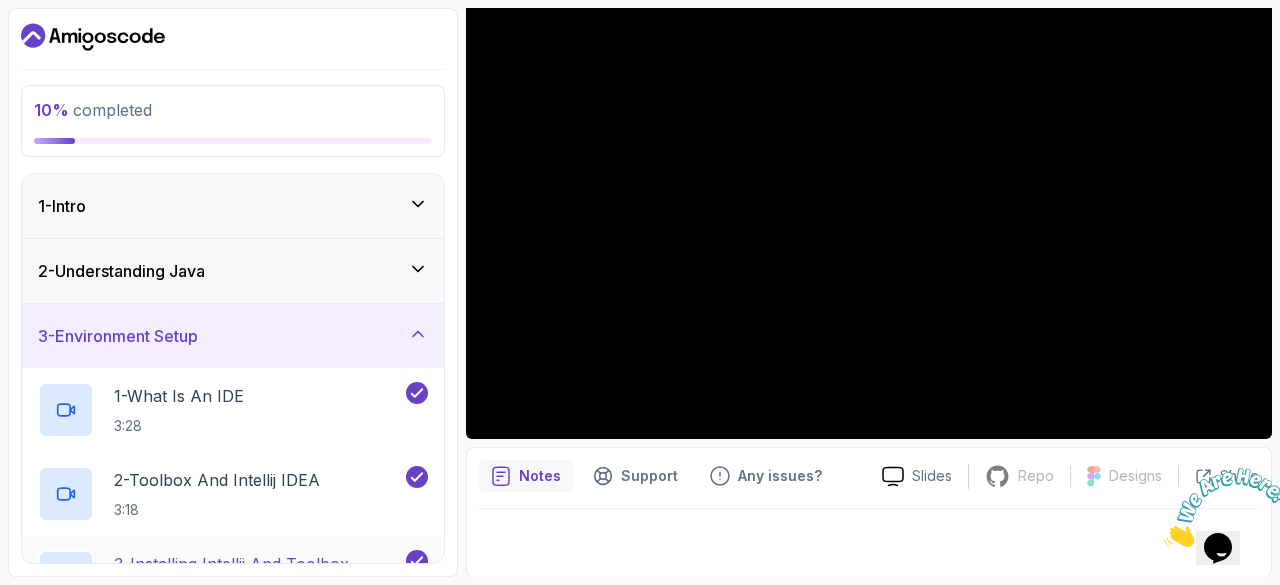 click on "3  -  Installing Intellij And Toolbox Configuration 3:32" at bounding box center [220, 578] 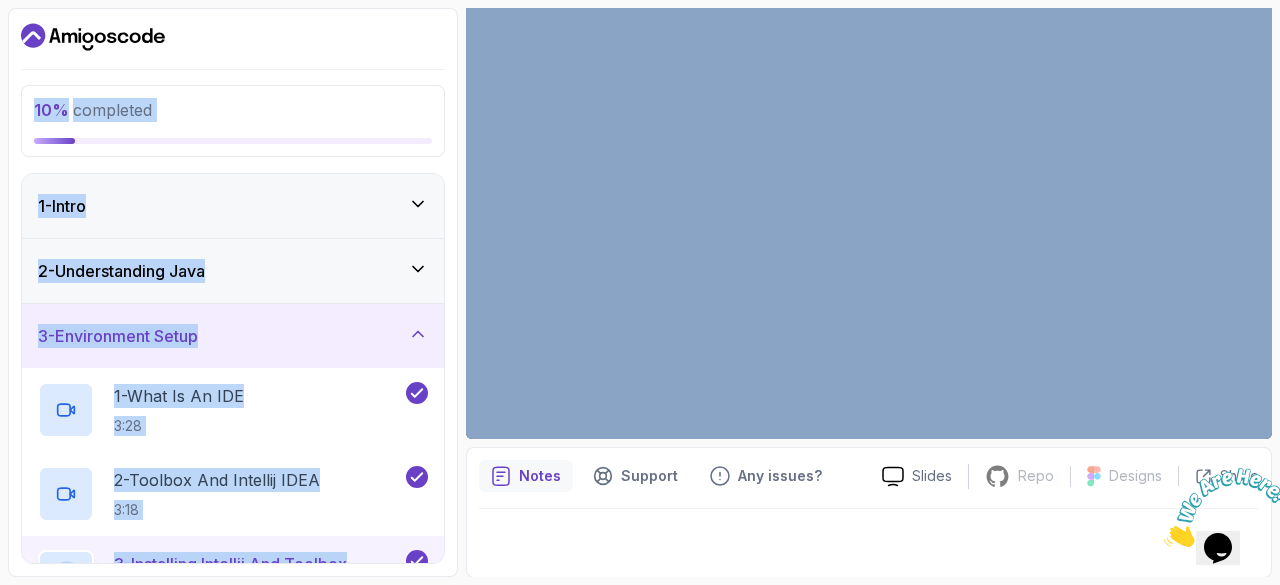 drag, startPoint x: 1268, startPoint y: 0, endPoint x: 454, endPoint y: 13, distance: 814.1038 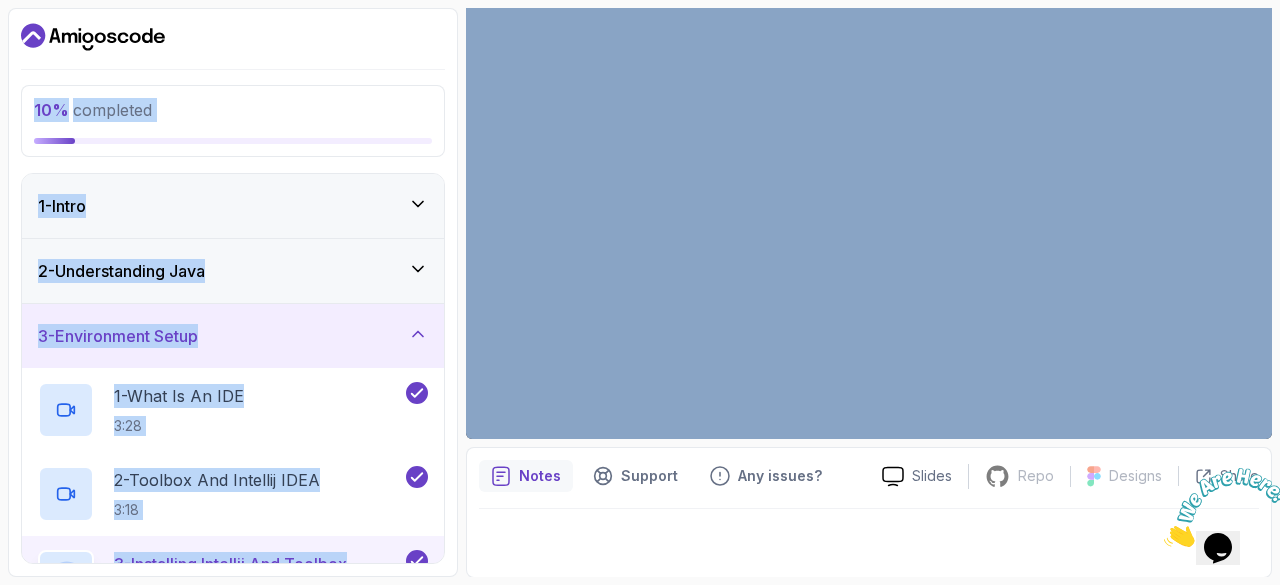 click on "10 % completed 1  -  Intro 2  -  Understanding Java 3  -  Environment Setup 1  -  What Is An IDE 3:28 2  -  Toolbox And Intellij IDEA 3:18 3  -  Installing Intellij And Toolbox Configuration 3:32 4  -  Create Project 6:33 5  -  LETS TURN OFF AI 4:11 6  -  IntelliJ IDEA Classic Vs New UI (User Interface) 5:46 7  -  Recommended Courses related-courses 4  -  Up And Running With Java 5  -  The Basics 6  -  Exercises 7  -  Outro My Courses Java for Beginners 3  Points 1 [FIRST] [LAST] Student 3 - Environment Setup  10 % completed Environment Setup Installing Intellij And Toolbox Configuration Installing Intellij And Toolbox Configuration by  [FIRST] Slides Repo Repository not available Designs Design not available Share Notes Support Any issues? Slides Repo Repository not available Designs Design not available Share" at bounding box center (640, 292) 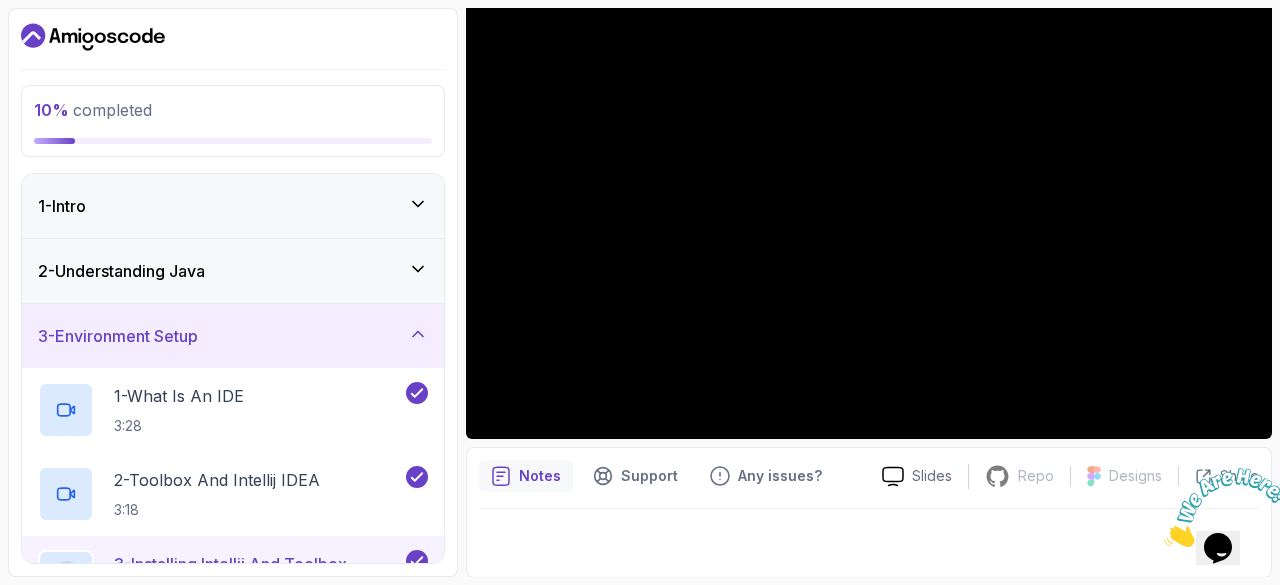 click on "10 % completed 1  -  Intro 2  -  Understanding Java 3  -  Environment Setup 1  -  What Is An IDE 3:28 2  -  Toolbox And Intellij IDEA 3:18 3  -  Installing Intellij And Toolbox Configuration 3:32 4  -  Create Project 6:33 5  -  LETS TURN OFF AI 4:11 6  -  IntelliJ IDEA Classic Vs New UI (User Interface) 5:46 7  -  Recommended Courses related-courses 4  -  Up And Running With Java 5  -  The Basics 6  -  Exercises 7  -  Outro" at bounding box center [233, 292] 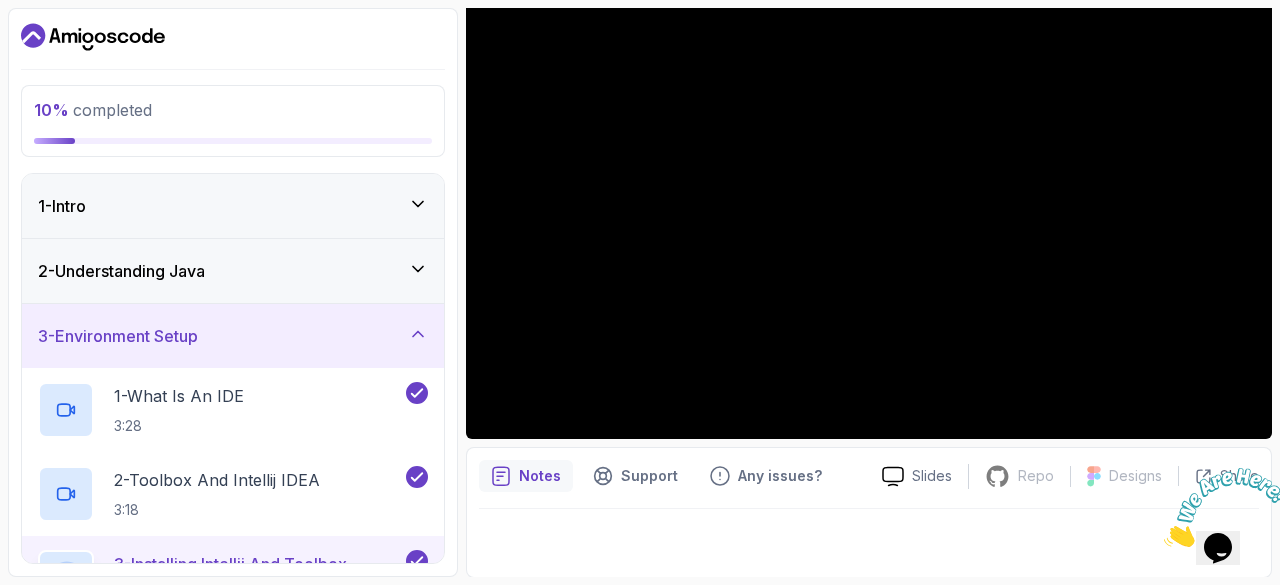 click on "10 % completed 1  -  Intro 2  -  Understanding Java 3  -  Environment Setup 1  -  What Is An IDE 3:28 2  -  Toolbox And Intellij IDEA 3:18 3  -  Installing Intellij And Toolbox Configuration 3:32 4  -  Create Project 6:33 5  -  LETS TURN OFF AI 4:11 6  -  IntelliJ IDEA Classic Vs New UI (User Interface) 5:46 7  -  Recommended Courses related-courses 4  -  Up And Running With Java 5  -  The Basics 6  -  Exercises 7  -  Outro My Courses Java for Beginners 3  Points 1 [FIRST] [LAST] Student 3 - Environment Setup  10 % completed Environment Setup Installing Intellij And Toolbox Configuration Installing Intellij And Toolbox Configuration by  [FIRST] Slides Repo Repository not available Designs Design not available Share Notes Support Any issues? Slides Repo Repository not available Designs Design not available Share" at bounding box center [640, 292] 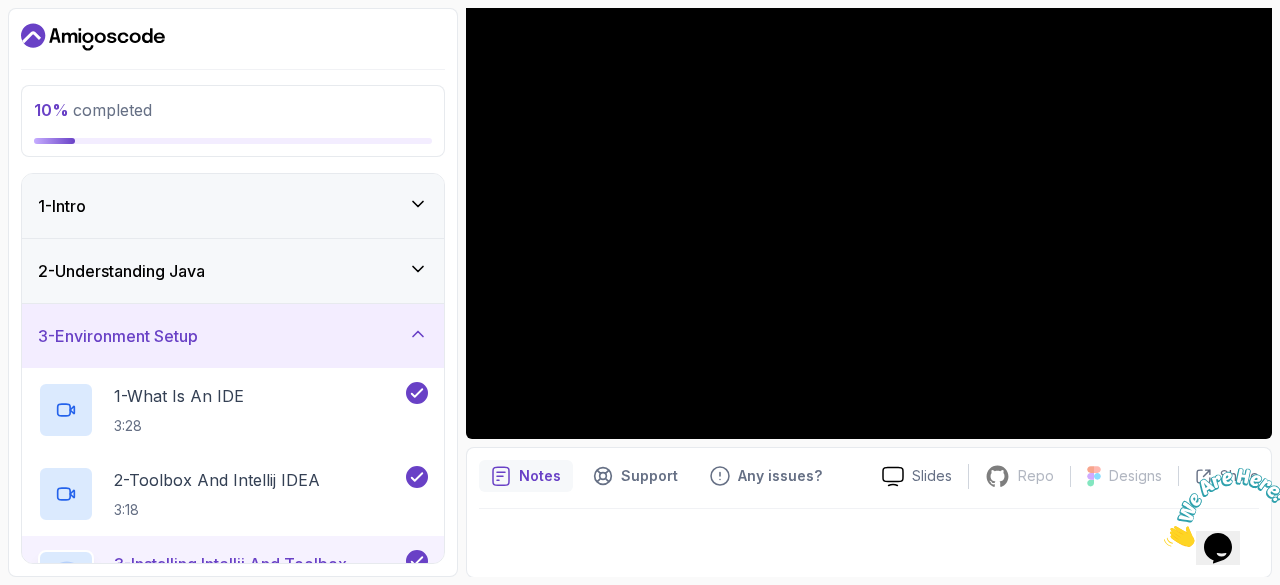 drag, startPoint x: 458, startPoint y: 4, endPoint x: 455, endPoint y: 49, distance: 45.099888 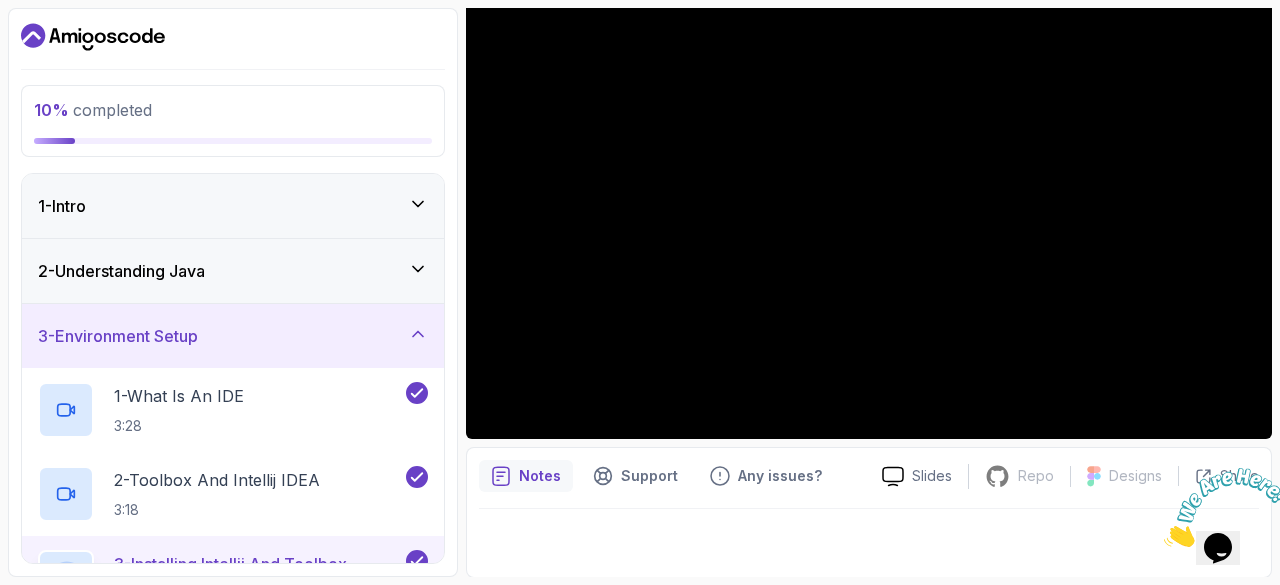 click on "10 % completed 1  -  Intro 2  -  Understanding Java 3  -  Environment Setup 1  -  What Is An IDE 3:28 2  -  Toolbox And Intellij IDEA 3:18 3  -  Installing Intellij And Toolbox Configuration 3:32 4  -  Create Project 6:33 5  -  LETS TURN OFF AI 4:11 6  -  IntelliJ IDEA Classic Vs New UI (User Interface) 5:46 7  -  Recommended Courses related-courses 4  -  Up And Running With Java 5  -  The Basics 6  -  Exercises 7  -  Outro My Courses Java for Beginners 3  Points 1 [FIRST] [LAST] Student 3 - Environment Setup  10 % completed Environment Setup Installing Intellij And Toolbox Configuration Installing Intellij And Toolbox Configuration by  [FIRST] Slides Repo Repository not available Designs Design not available Share Notes Support Any issues? Slides Repo Repository not available Designs Design not available Share" at bounding box center [640, 292] 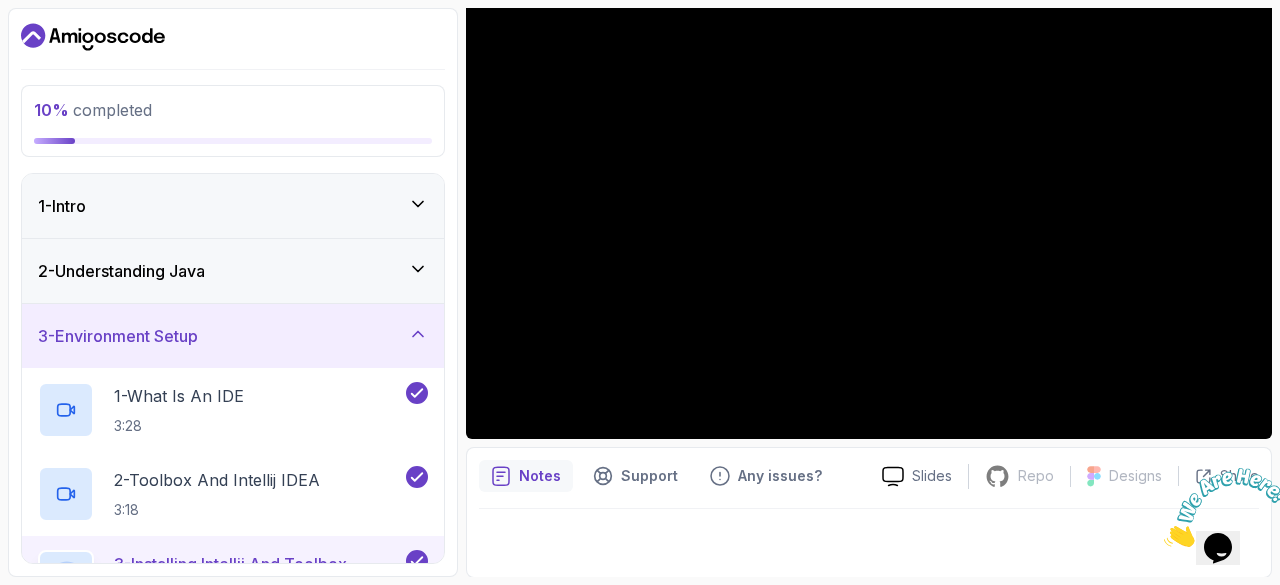 click on "10 % completed 1  -  Intro 2  -  Understanding Java 3  -  Environment Setup 1  -  What Is An IDE 3:28 2  -  Toolbox And Intellij IDEA 3:18 3  -  Installing Intellij And Toolbox Configuration 3:32 4  -  Create Project 6:33 5  -  LETS TURN OFF AI 4:11 6  -  IntelliJ IDEA Classic Vs New UI (User Interface) 5:46 7  -  Recommended Courses related-courses 4  -  Up And Running With Java 5  -  The Basics 6  -  Exercises 7  -  Outro My Courses Java for Beginners 3  Points 1 [FIRST] [LAST] Student 3 - Environment Setup  10 % completed Environment Setup Installing Intellij And Toolbox Configuration Installing Intellij And Toolbox Configuration by  [FIRST] Slides Repo Repository not available Designs Design not available Share Notes Support Any issues? Slides Repo Repository not available Designs Design not available Share" at bounding box center (640, 292) 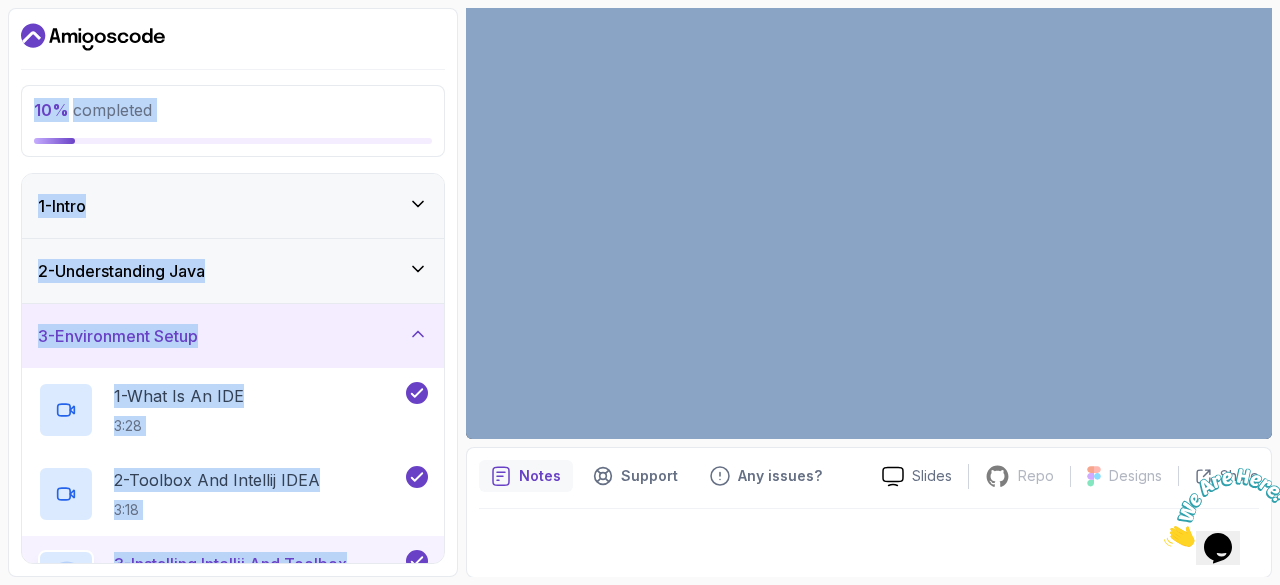 drag, startPoint x: 464, startPoint y: 47, endPoint x: 460, endPoint y: -40, distance: 87.0919 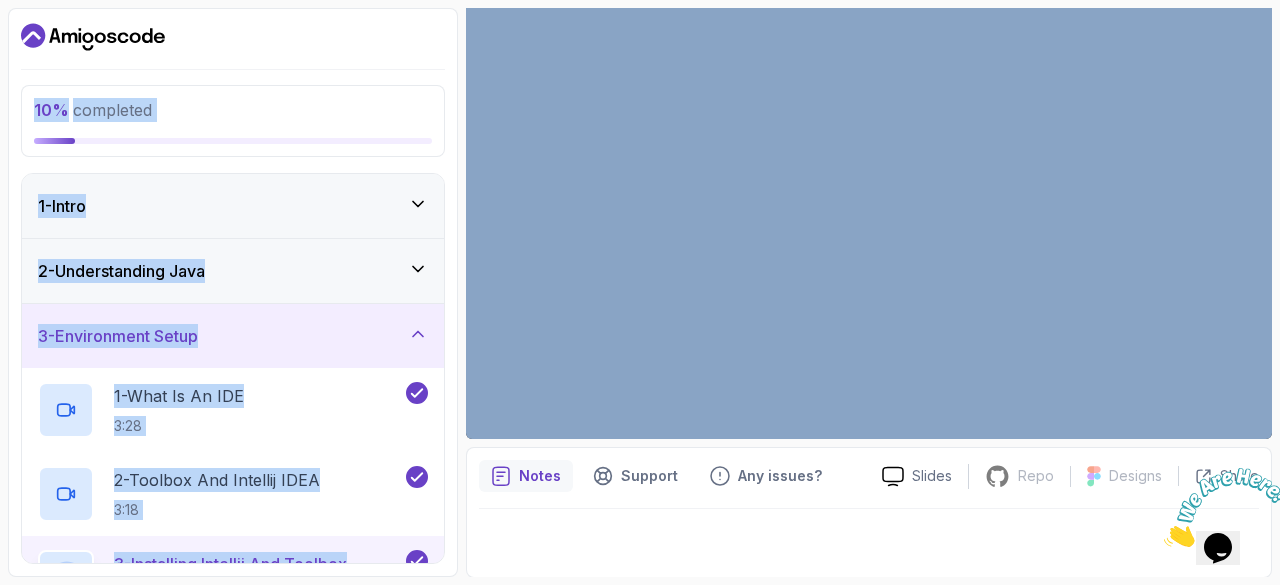 click on "10 % completed 1  -  Intro 2  -  Understanding Java 3  -  Environment Setup 1  -  What Is An IDE 3:28 2  -  Toolbox And Intellij IDEA 3:18 3  -  Installing Intellij And Toolbox Configuration 3:32 4  -  Create Project 6:33 5  -  LETS TURN OFF AI 4:11 6  -  IntelliJ IDEA Classic Vs New UI (User Interface) 5:46 7  -  Recommended Courses related-courses 4  -  Up And Running With Java 5  -  The Basics 6  -  Exercises 7  -  Outro My Courses Java for Beginners 3  Points 1 [FIRST] [LAST] Student 3 - Environment Setup  10 % completed Environment Setup Installing Intellij And Toolbox Configuration Installing Intellij And Toolbox Configuration by  [FIRST] Slides Repo Repository not available Designs Design not available Share Notes Support Any issues? Slides Repo Repository not available Designs Design not available Share" at bounding box center [640, 292] 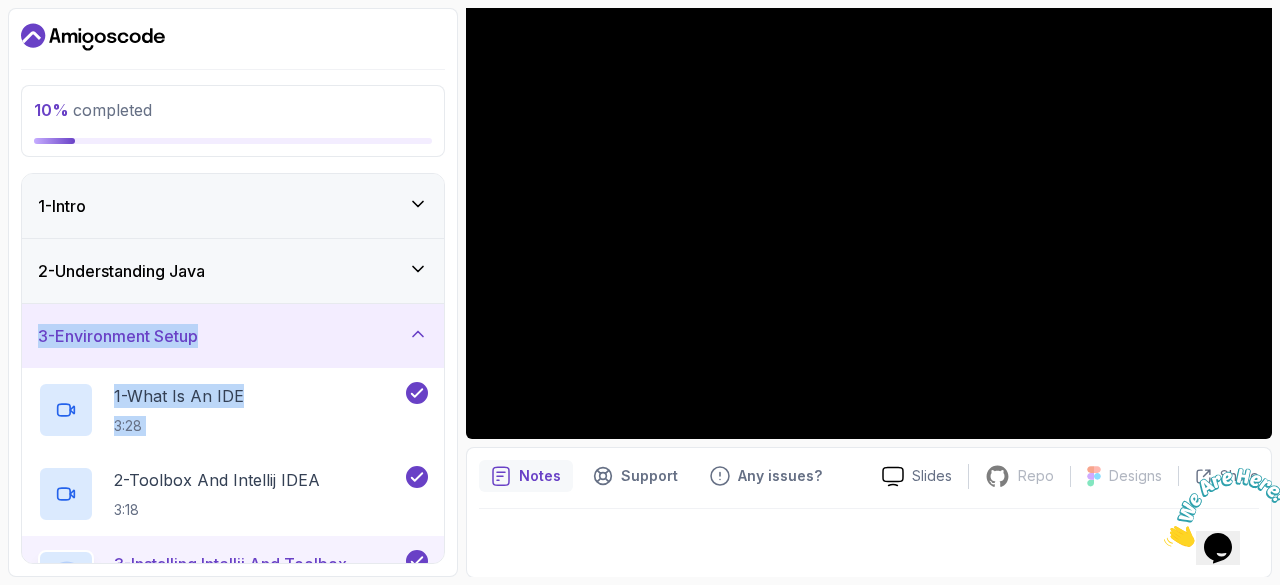 drag, startPoint x: 451, startPoint y: 430, endPoint x: 436, endPoint y: 262, distance: 168.66832 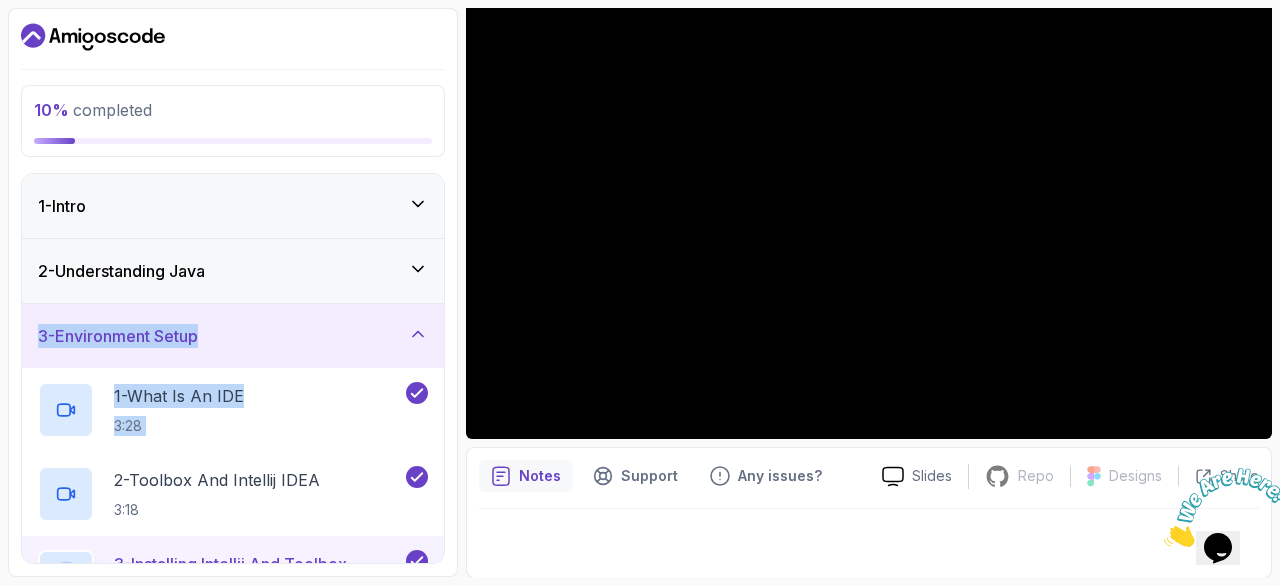 click on "10 % completed 1  -  Intro 2  -  Understanding Java 3  -  Environment Setup 1  -  What Is An IDE 3:28 2  -  Toolbox And Intellij IDEA 3:18 3  -  Installing Intellij And Toolbox Configuration 3:32 4  -  Create Project 6:33 5  -  LETS TURN OFF AI 4:11 6  -  IntelliJ IDEA Classic Vs New UI (User Interface) 5:46 7  -  Recommended Courses related-courses 4  -  Up And Running With Java 5  -  The Basics 6  -  Exercises 7  -  Outro" at bounding box center [233, 292] 